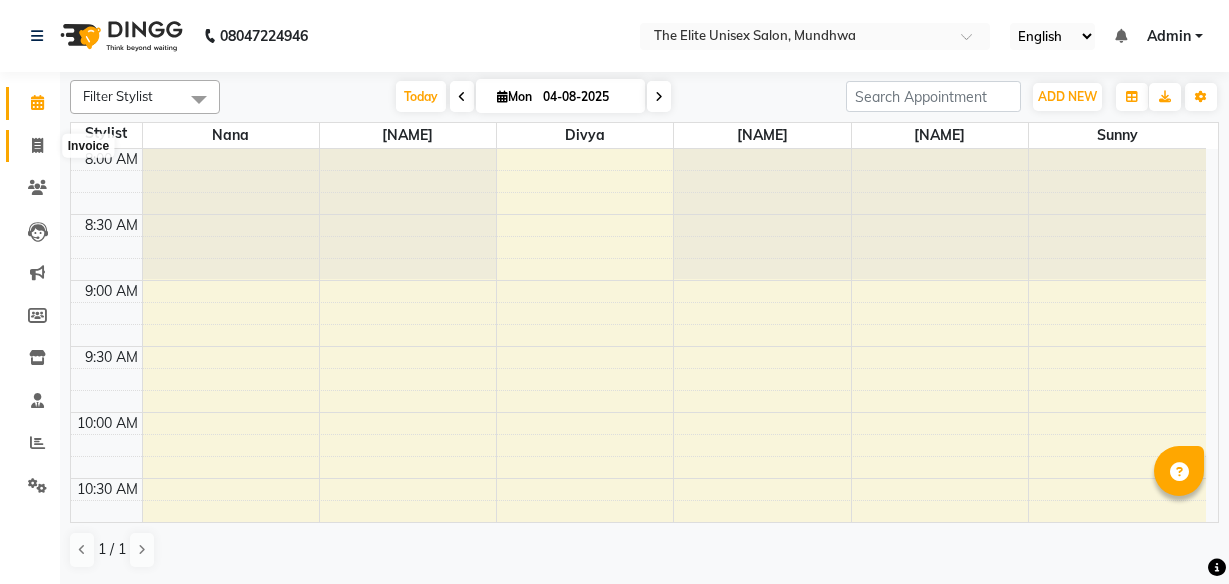 scroll, scrollTop: 0, scrollLeft: 0, axis: both 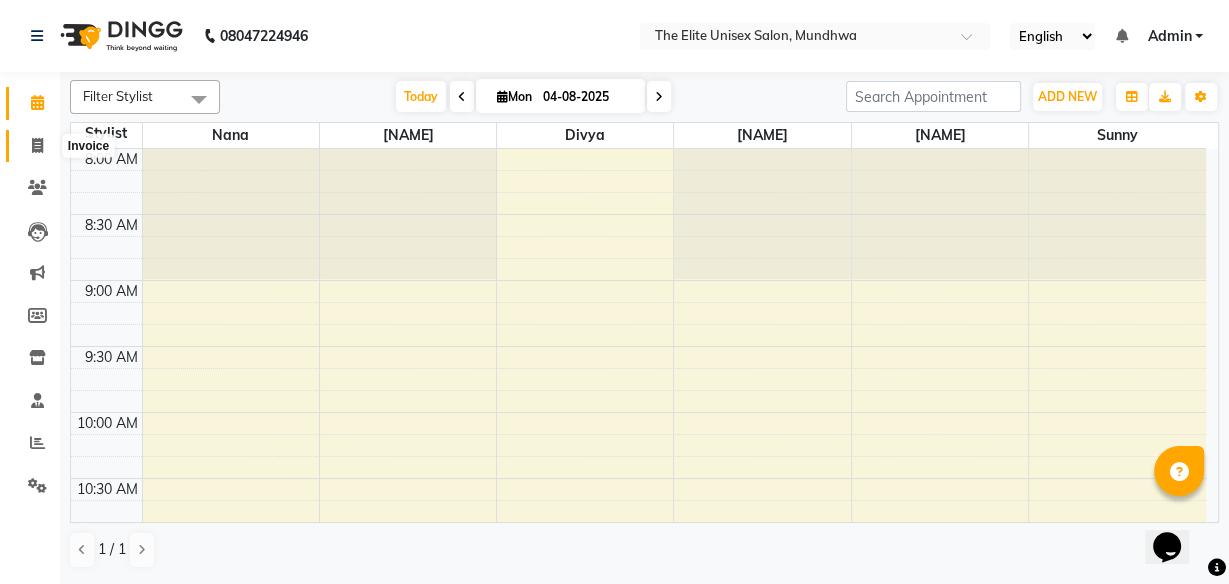 click 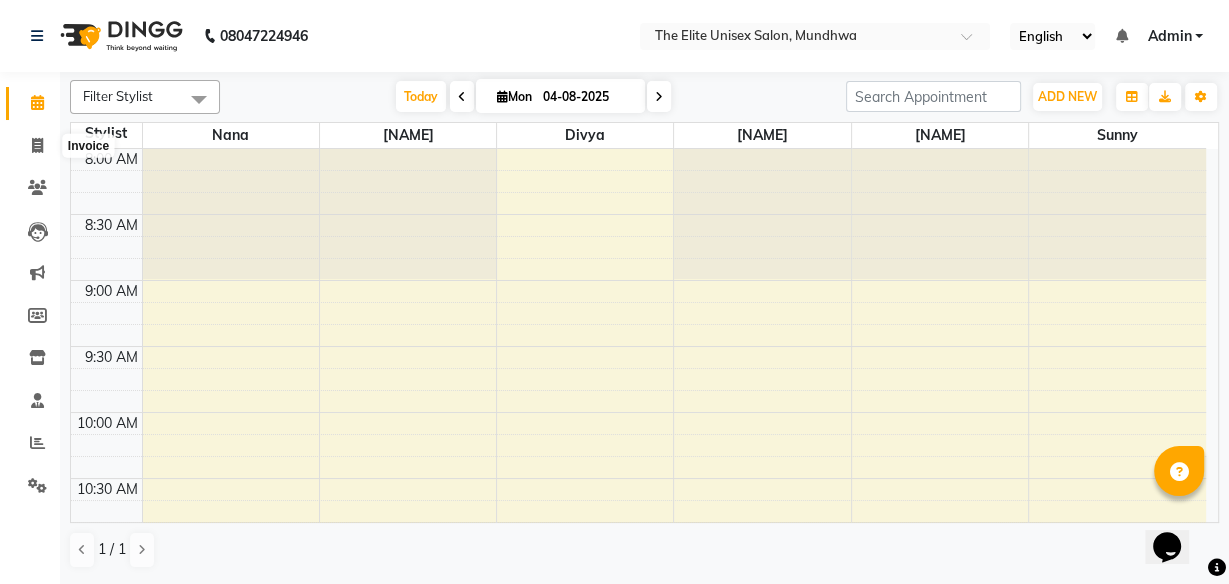 select on "7086" 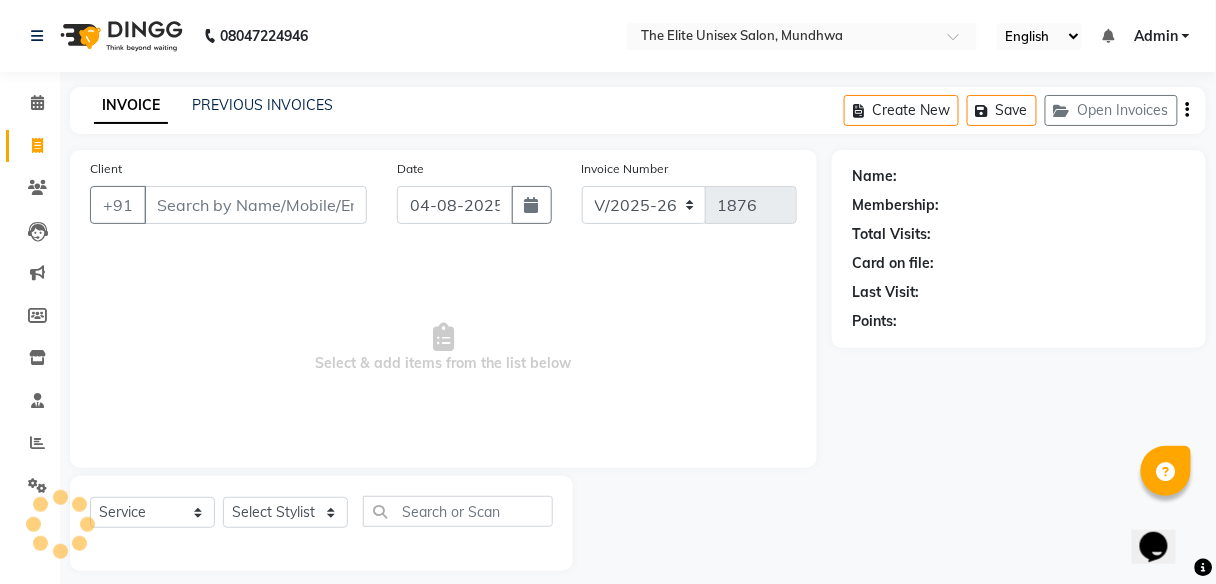 click on "Client" at bounding box center [255, 205] 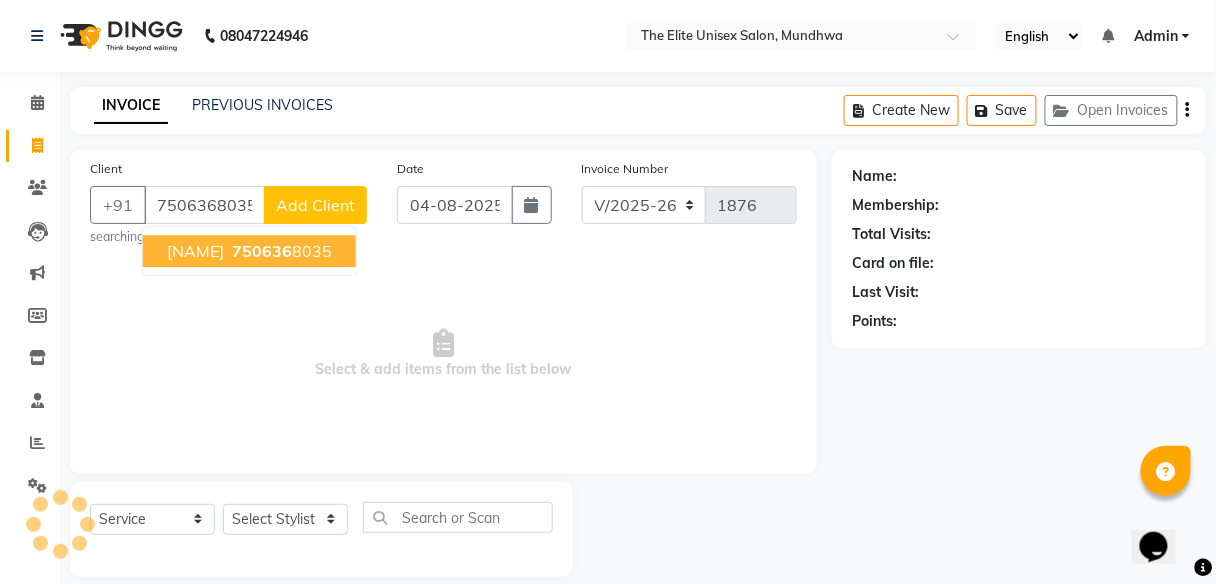 type on "7506368035" 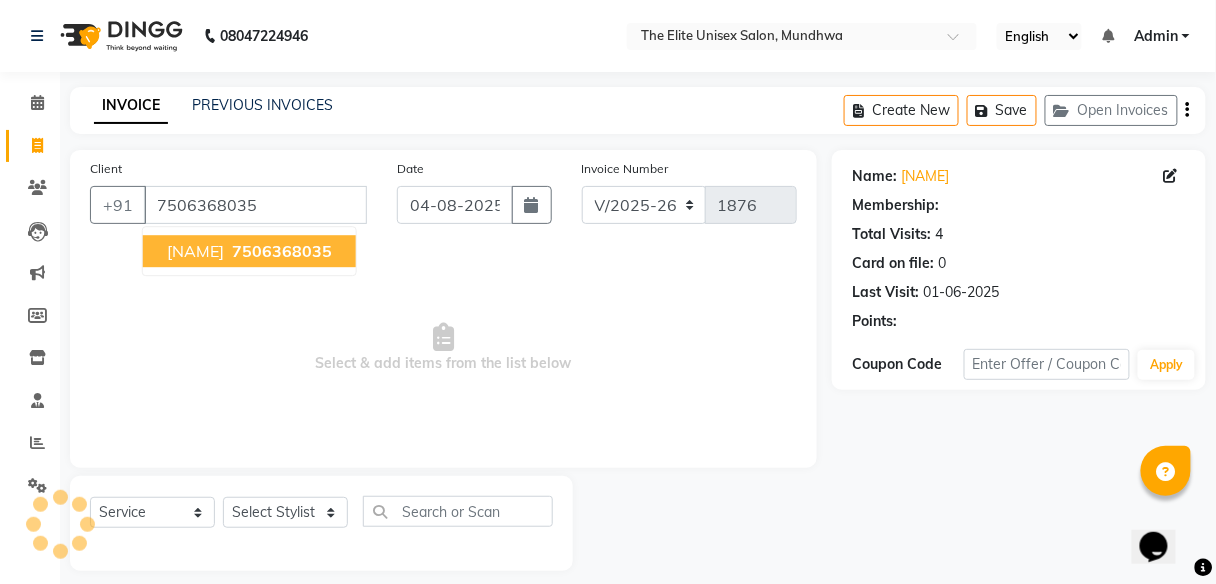 select on "1: Object" 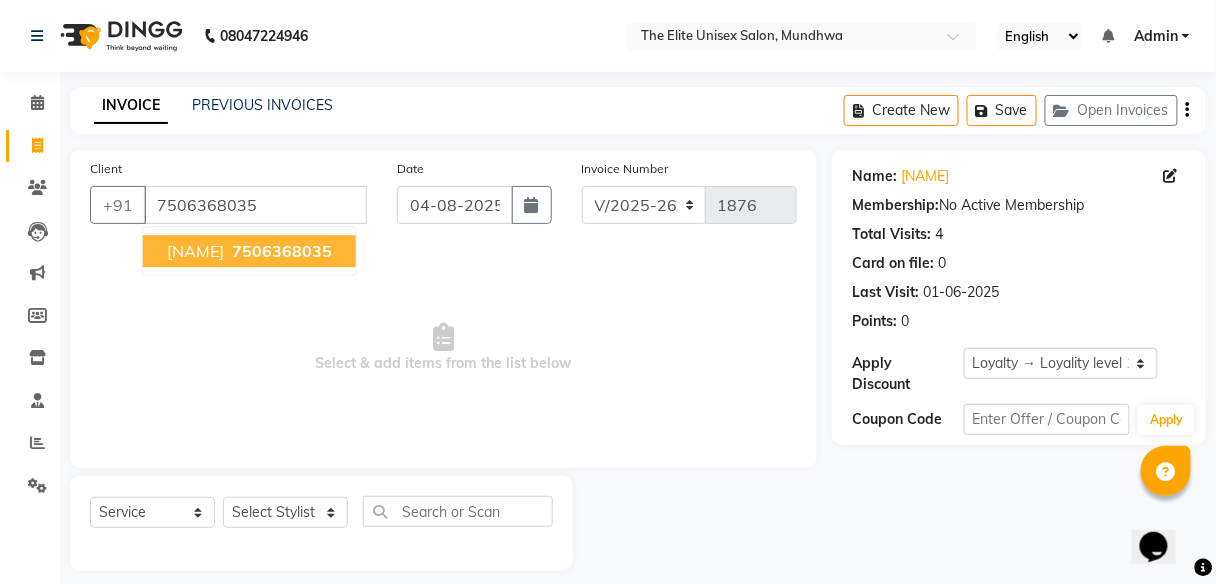 click on "[NAME]" at bounding box center [195, 251] 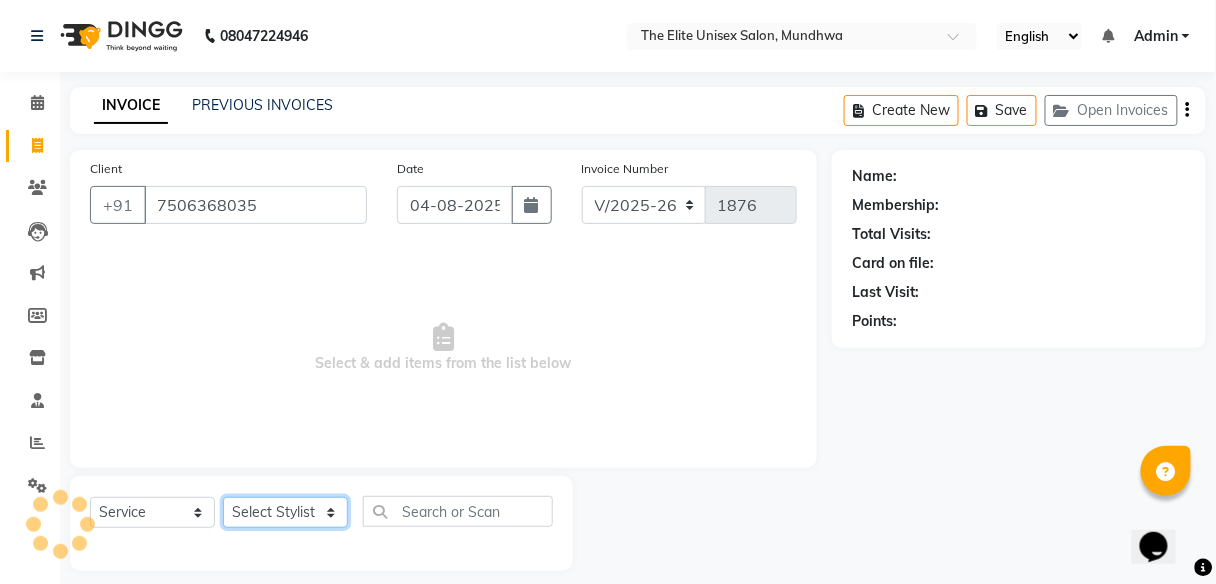 click on "Select Stylist [NAME] [NAME] [NAME] [NAME] [NAME]" 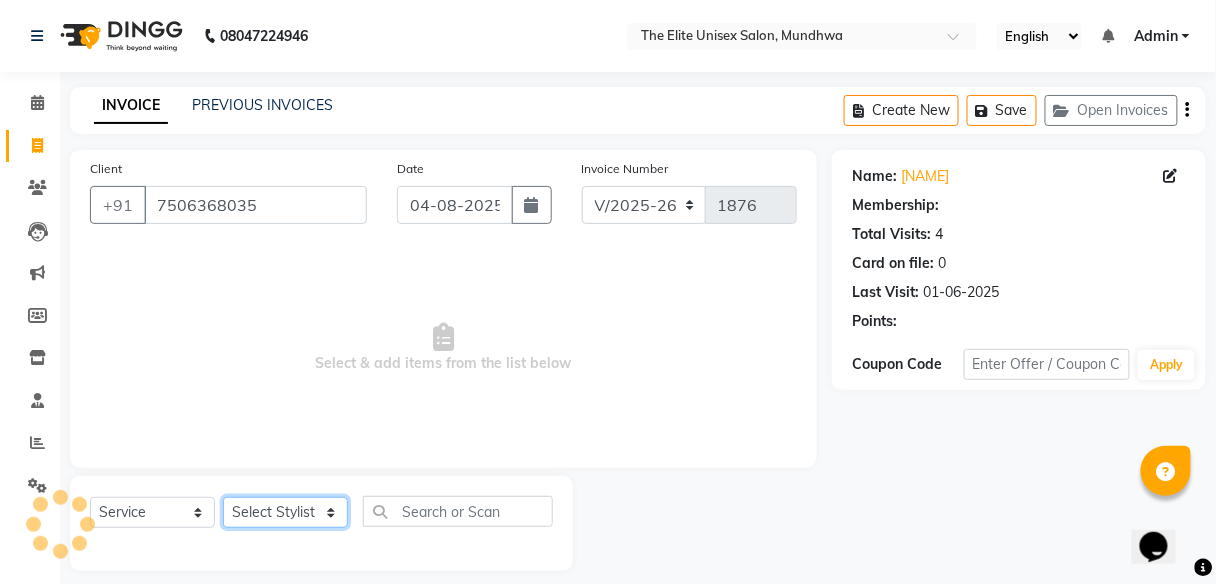 select on "59555" 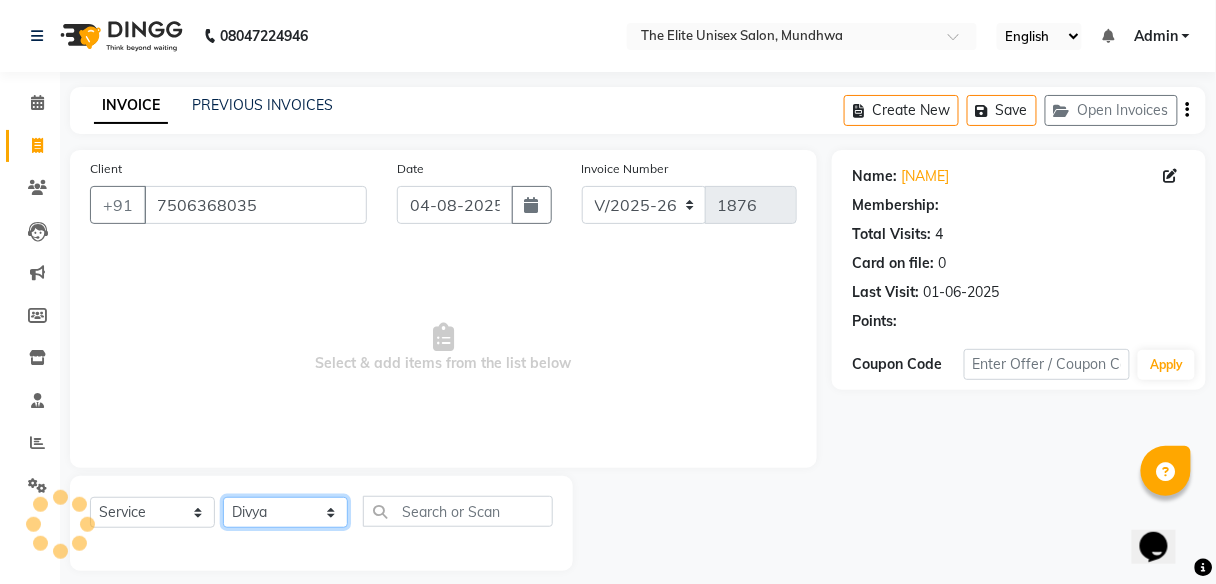 click on "Select Stylist [NAME] [NAME] [NAME] [NAME] [NAME]" 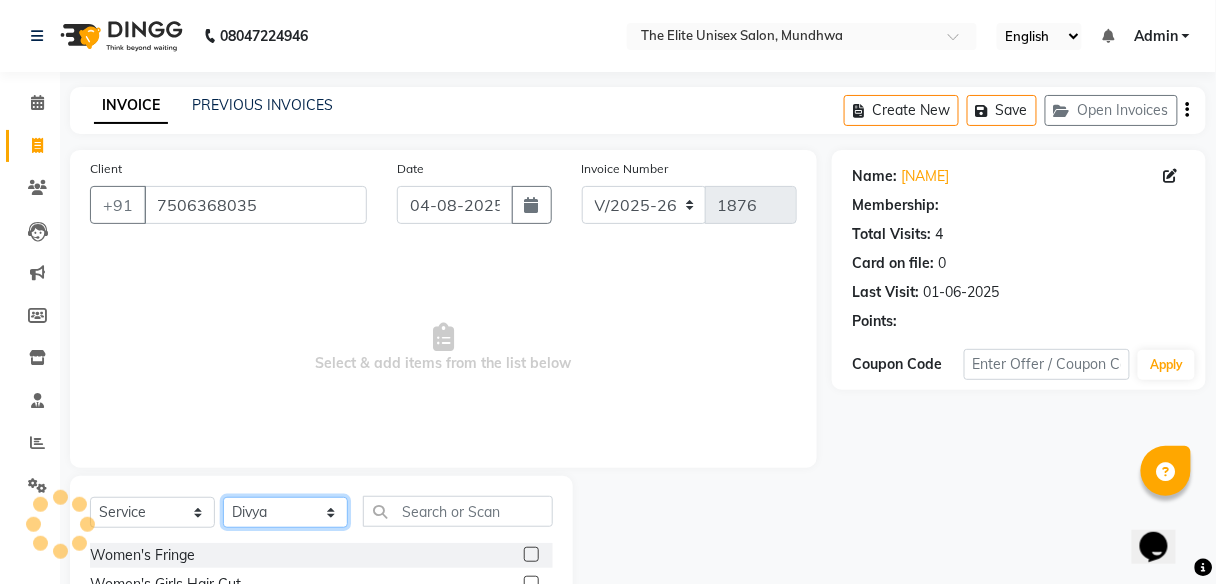 select on "1: Object" 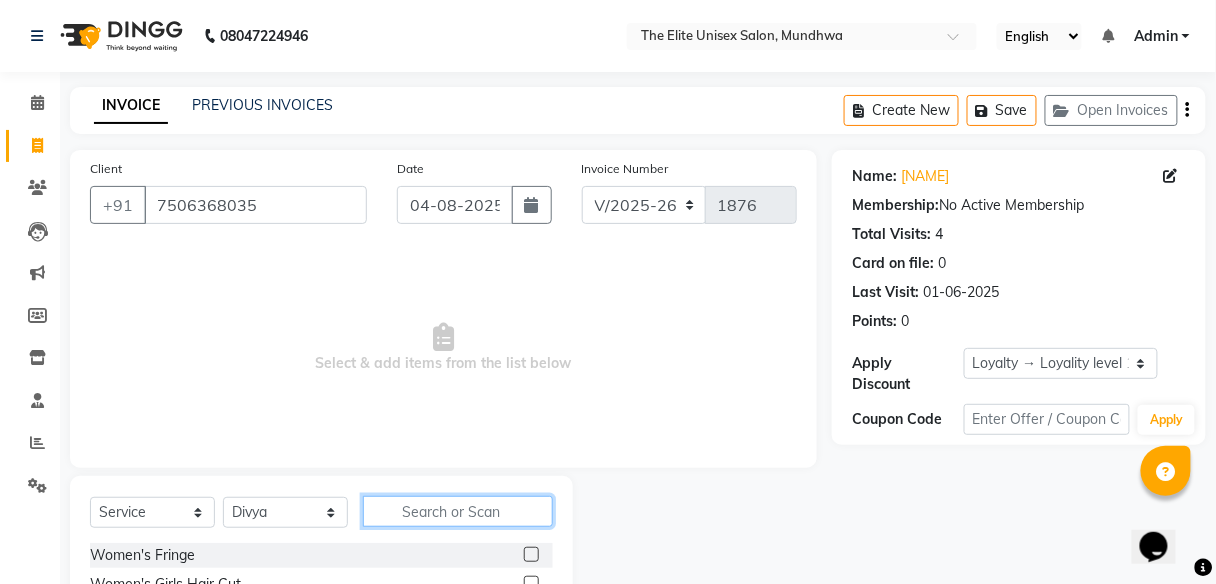 click 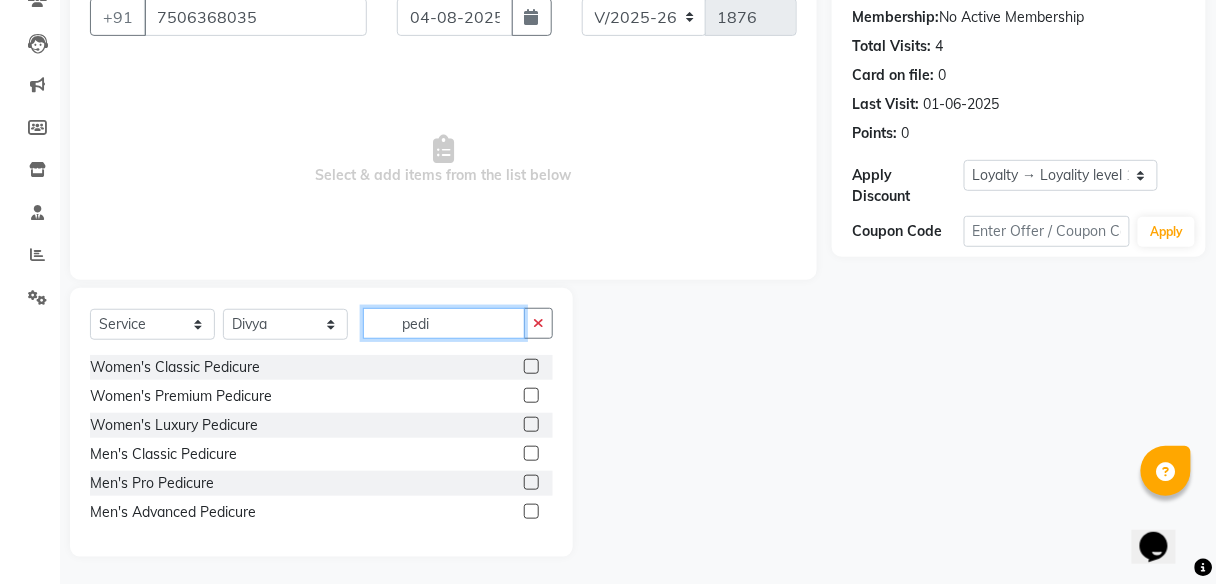 scroll, scrollTop: 190, scrollLeft: 0, axis: vertical 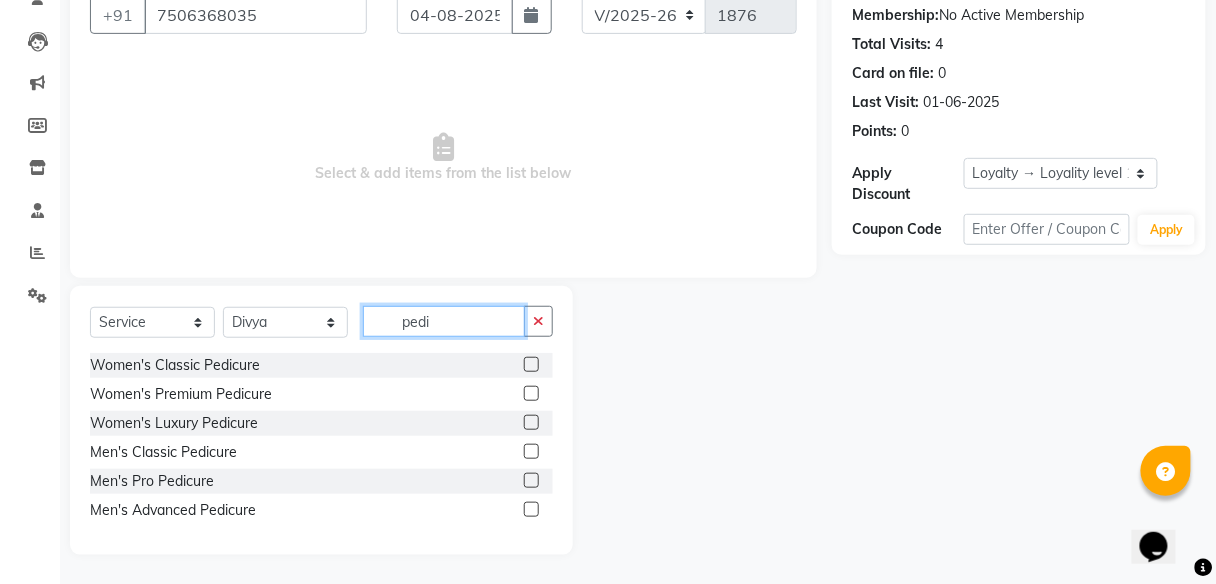 type on "pedi" 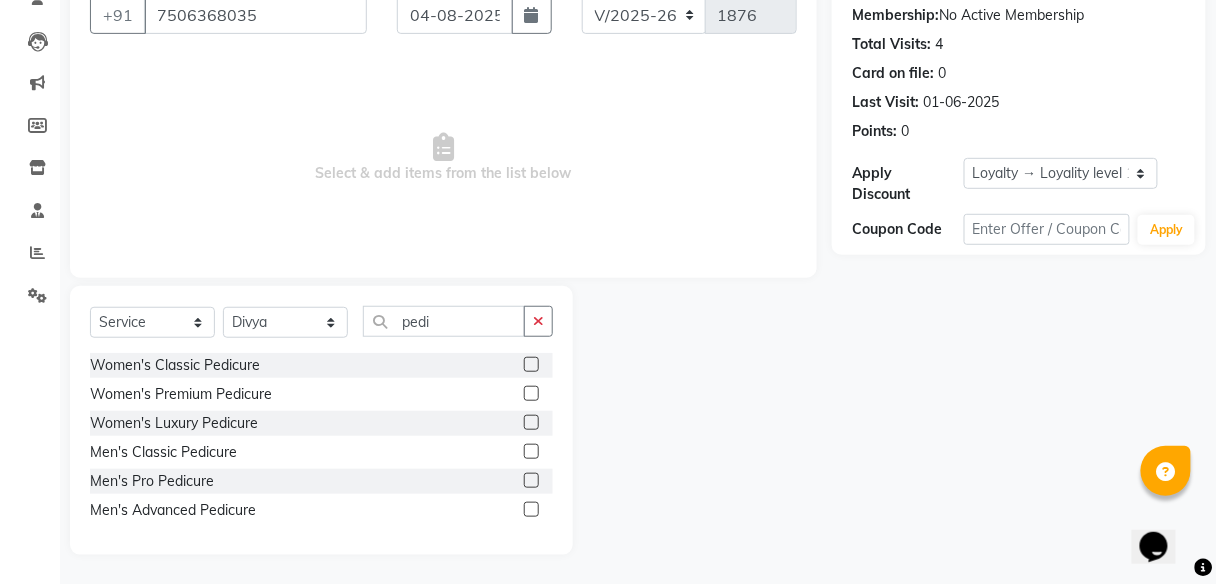 click 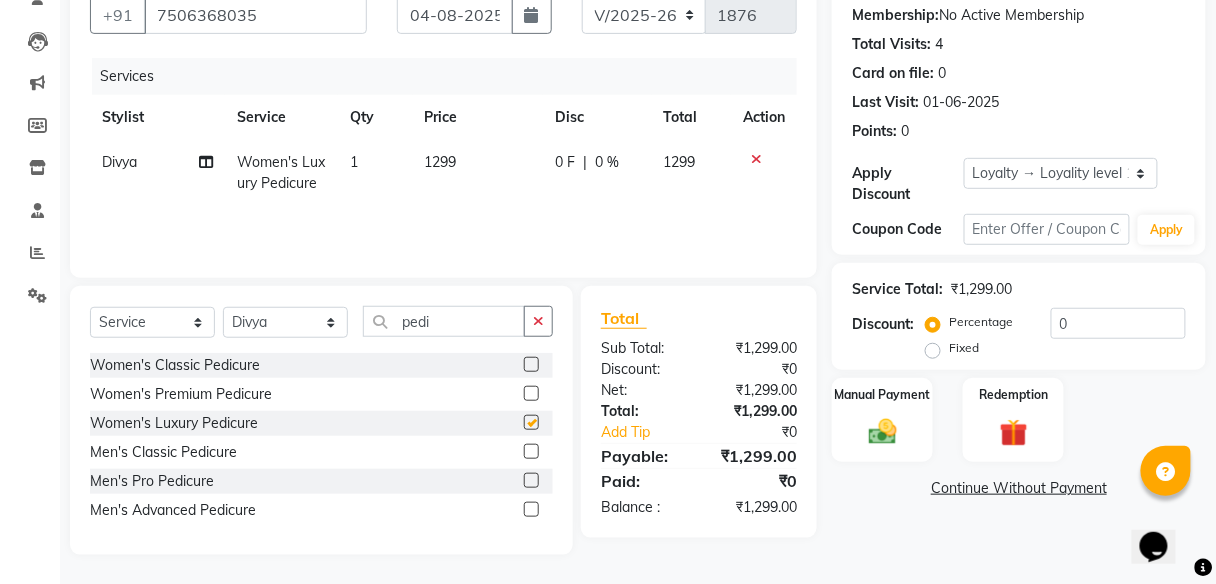 checkbox on "false" 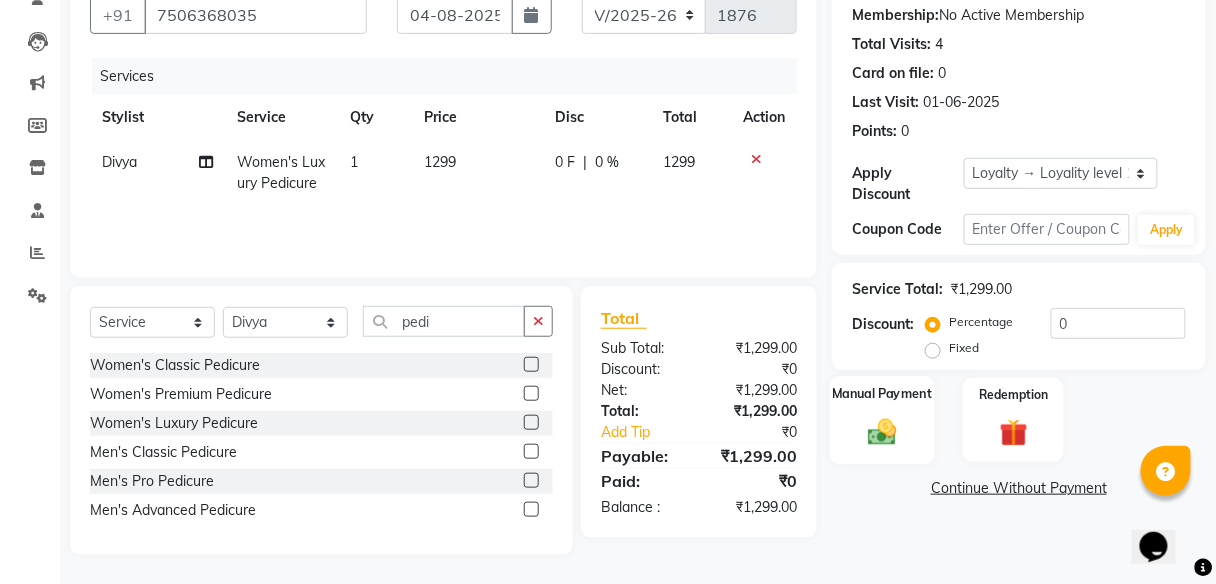 click on "Manual Payment" 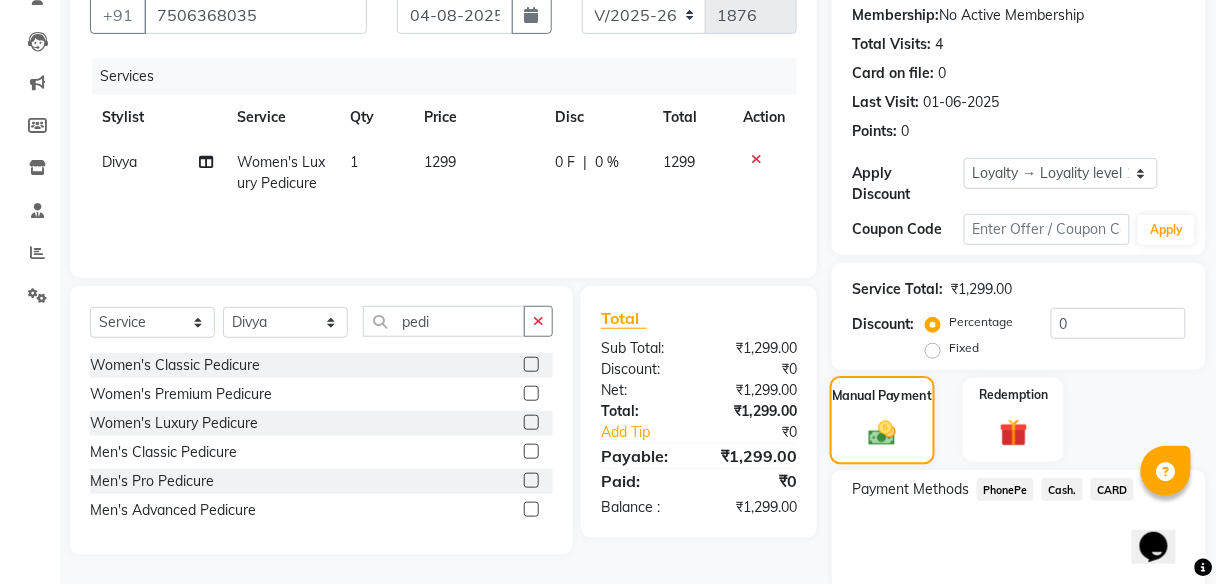 scroll, scrollTop: 267, scrollLeft: 0, axis: vertical 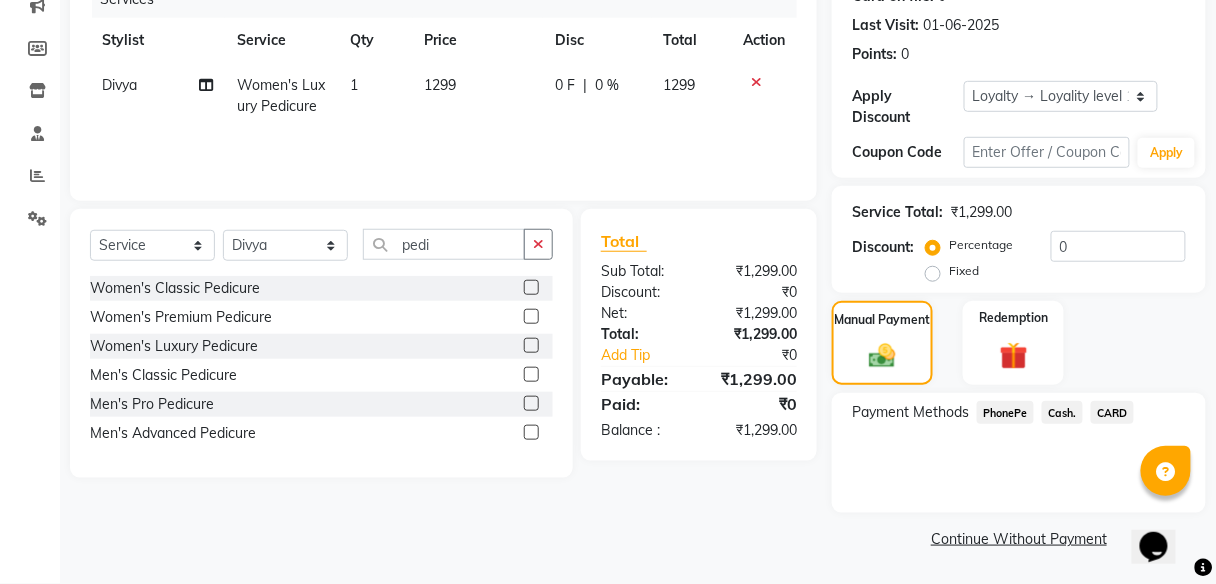 click on "PhonePe" 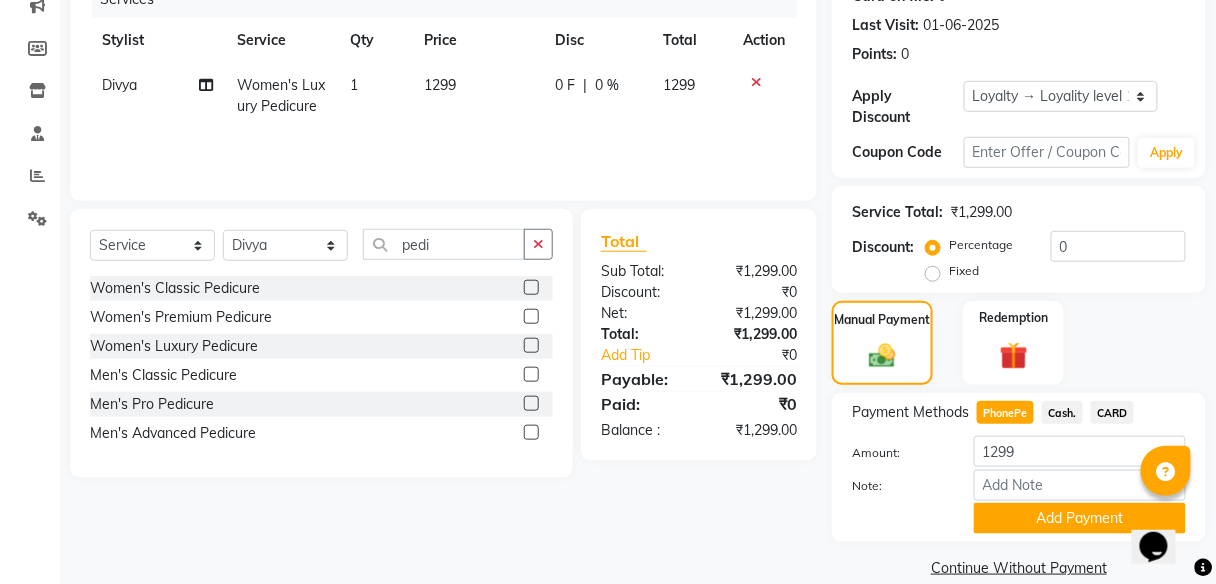scroll, scrollTop: 295, scrollLeft: 0, axis: vertical 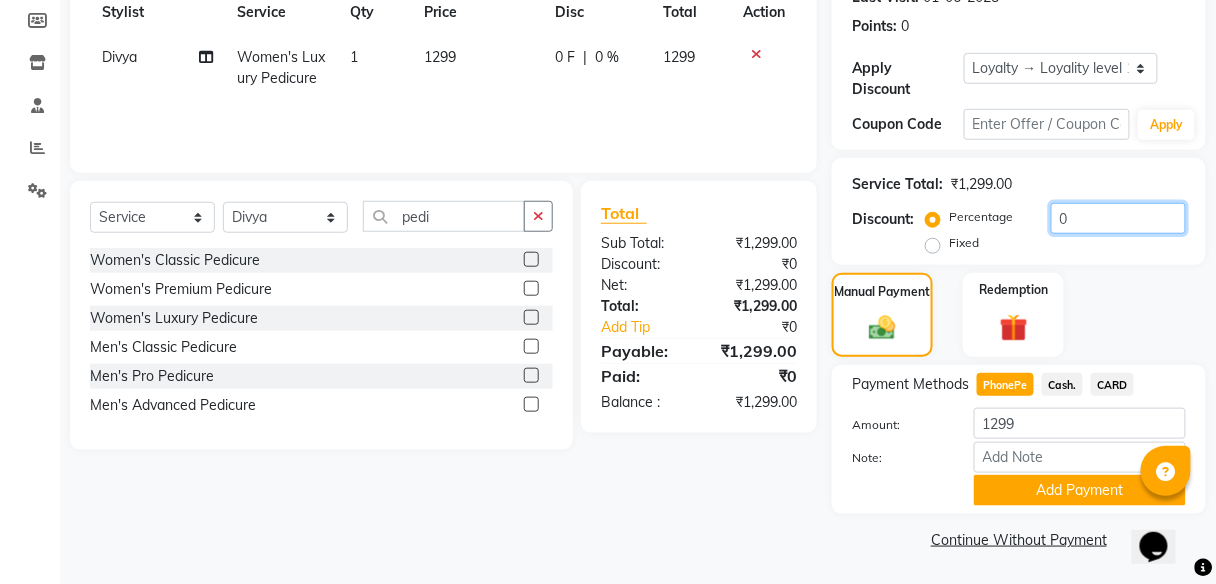 click on "0" 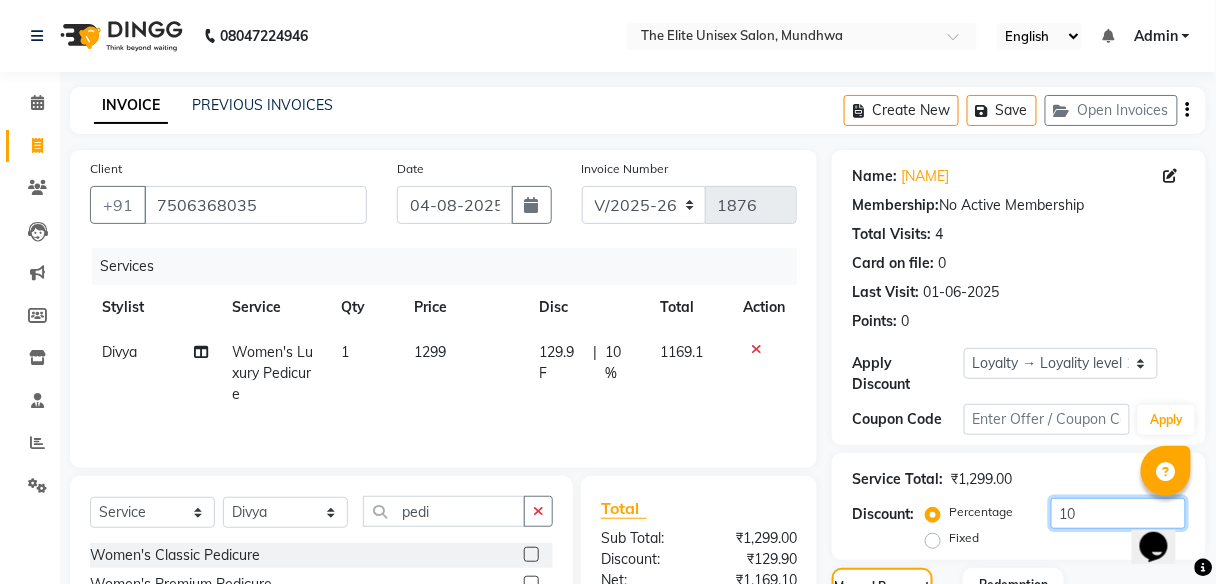 scroll, scrollTop: 295, scrollLeft: 0, axis: vertical 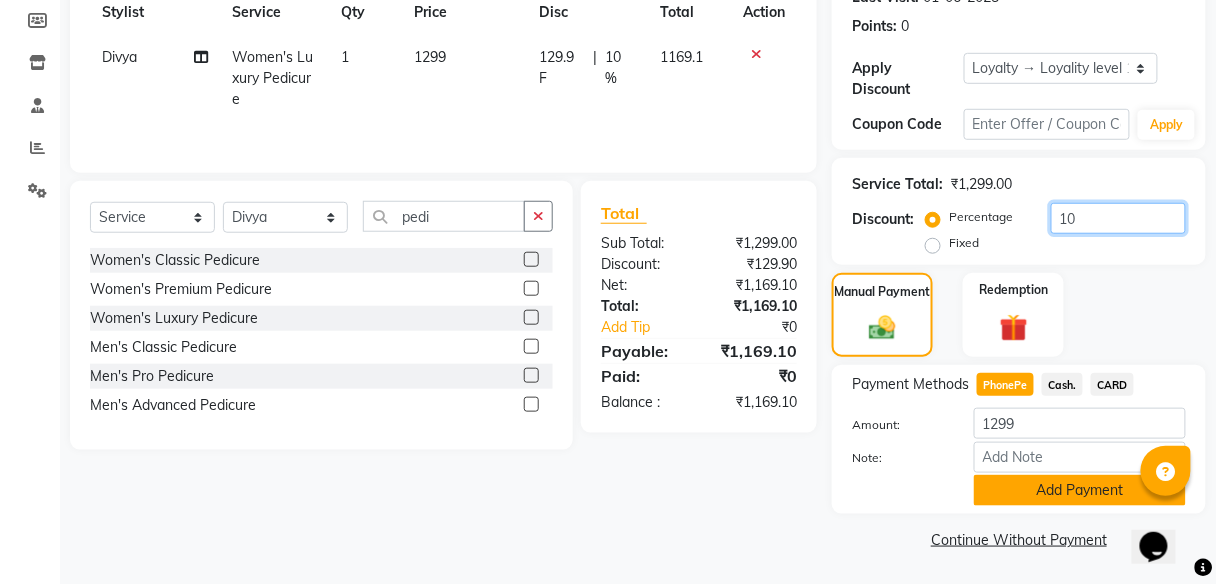 type on "10" 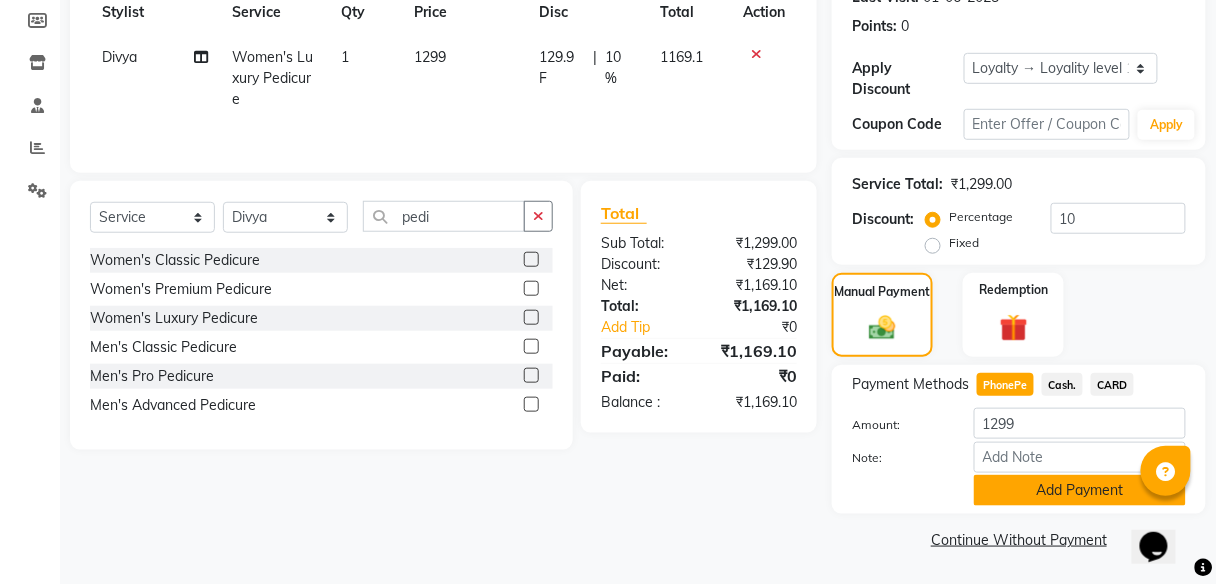 click on "Add Payment" 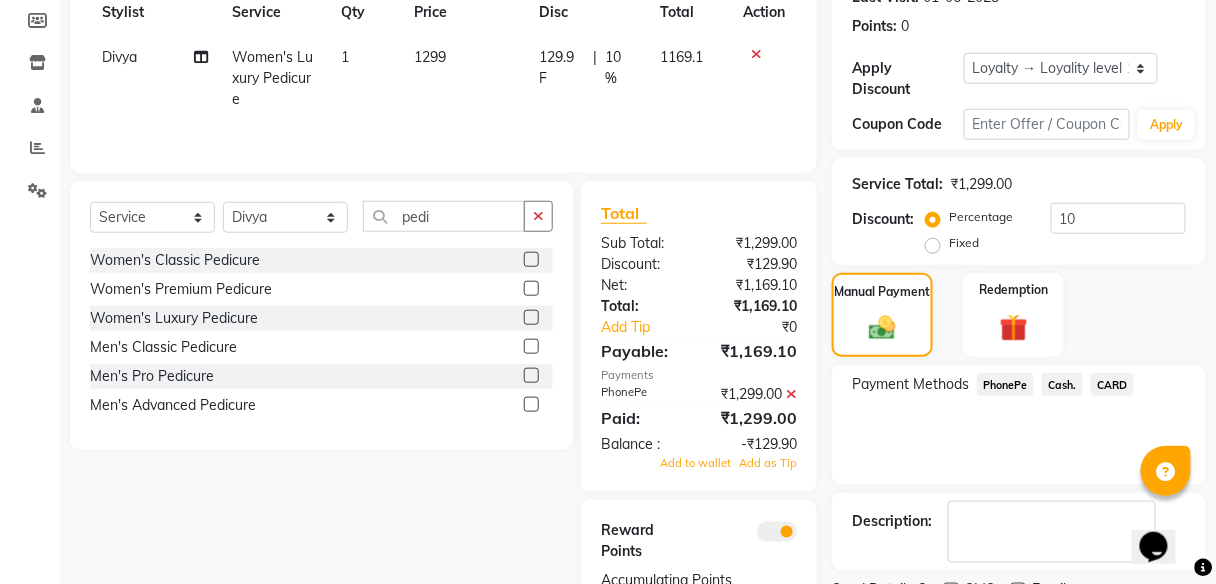 scroll, scrollTop: 413, scrollLeft: 0, axis: vertical 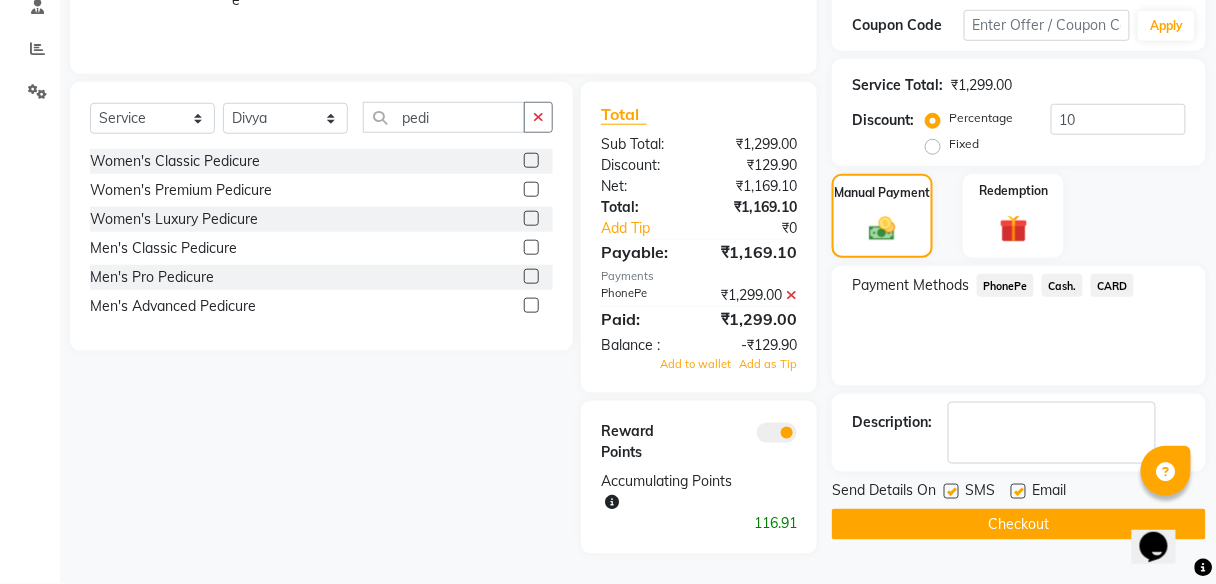 click on "Checkout" 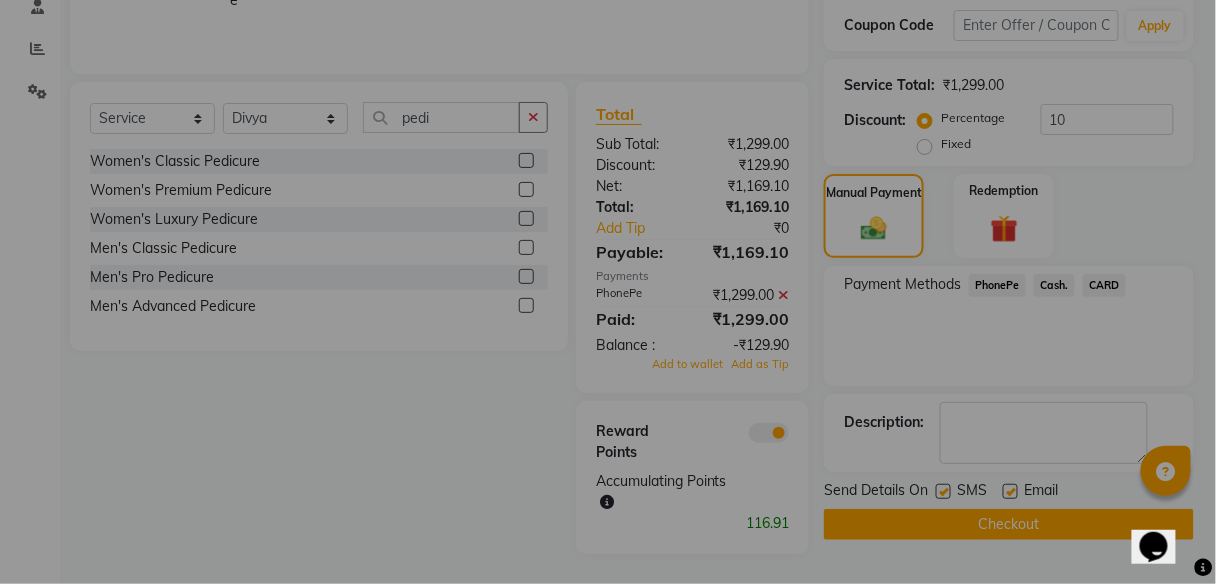 scroll, scrollTop: 392, scrollLeft: 0, axis: vertical 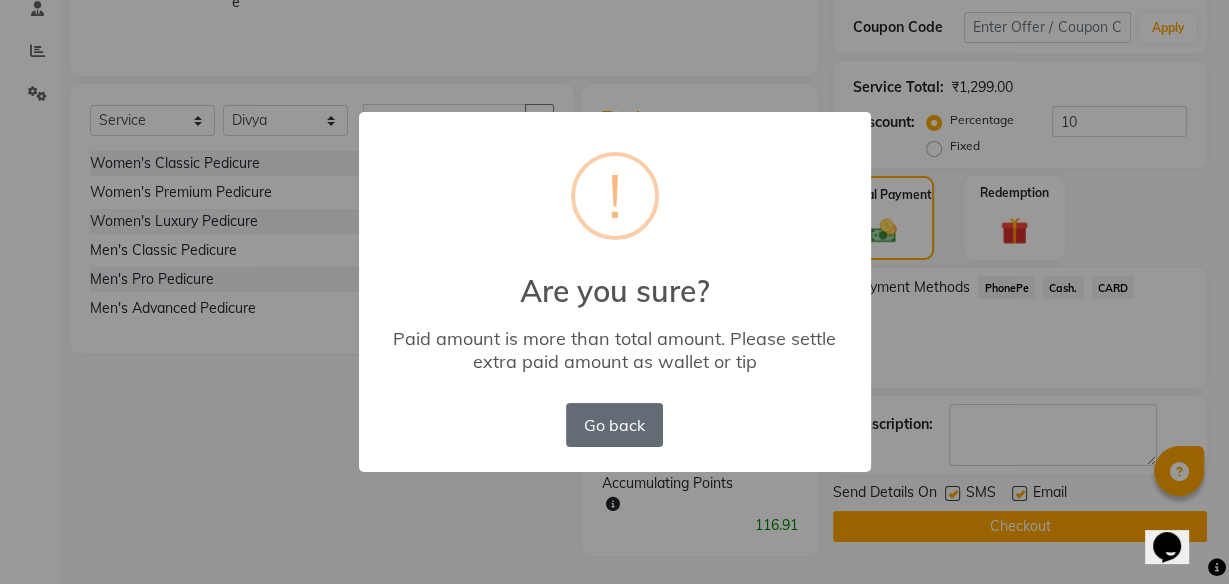 click on "Go back" at bounding box center [614, 425] 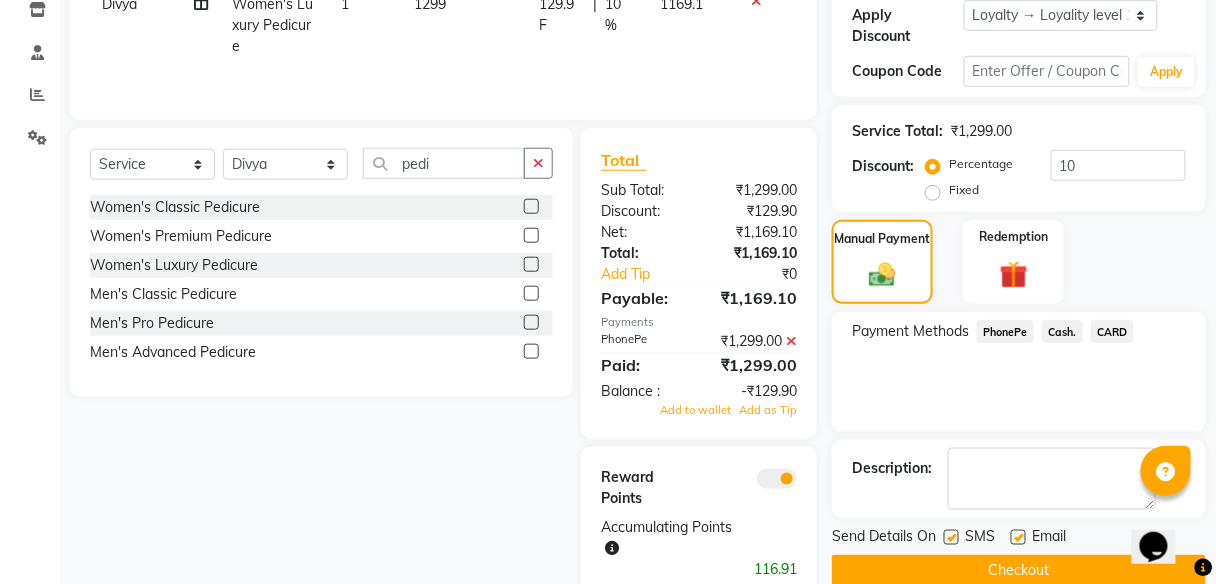 scroll, scrollTop: 349, scrollLeft: 0, axis: vertical 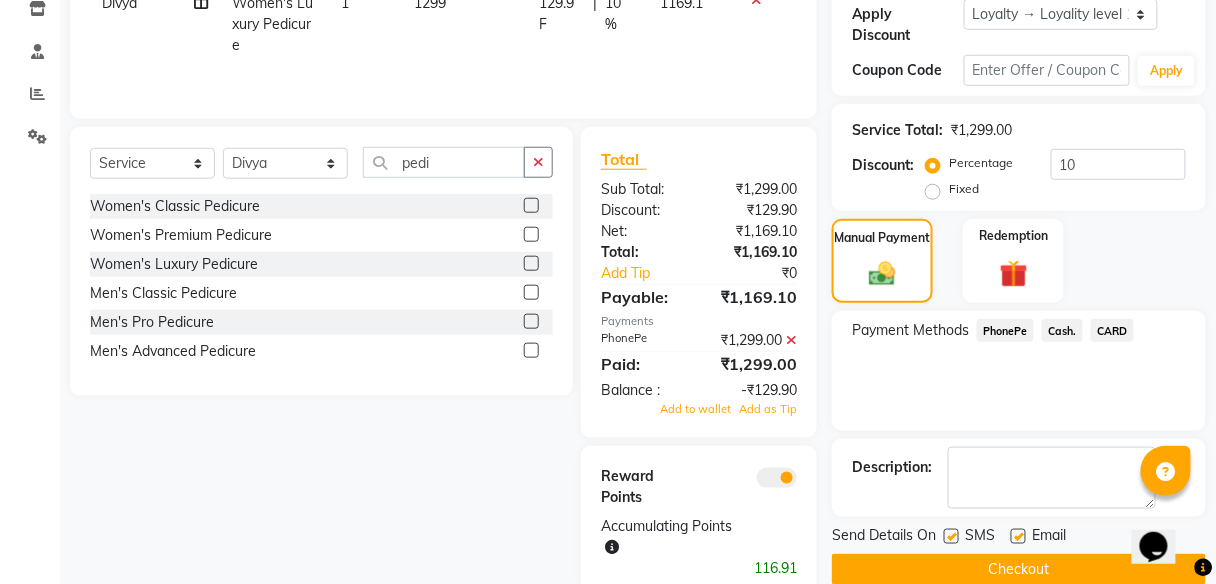 click on "PhonePe" 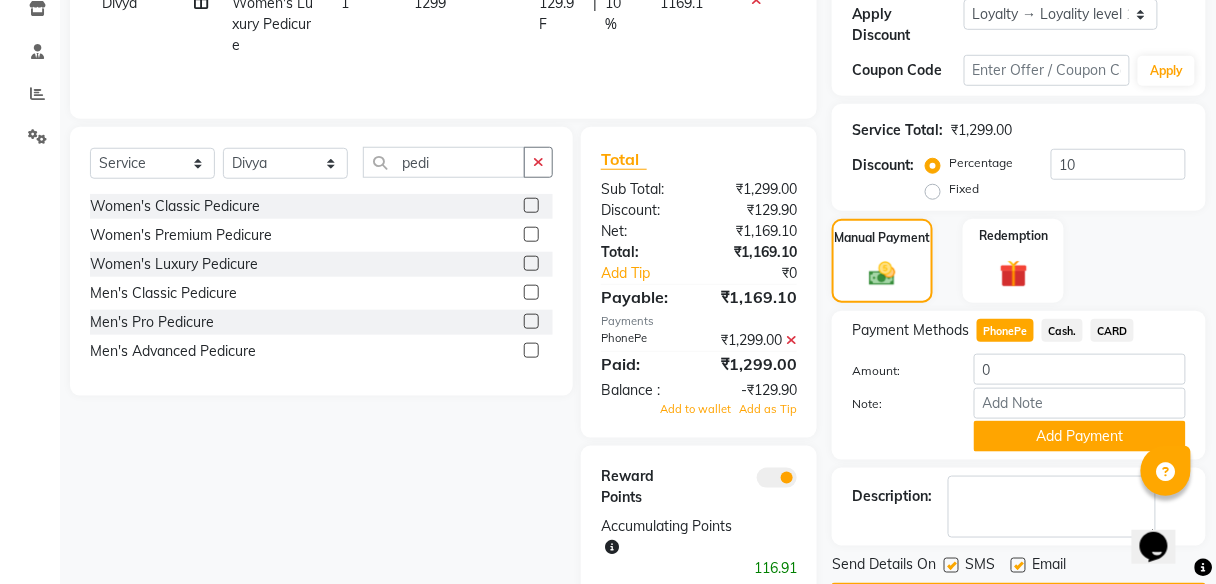 scroll, scrollTop: 413, scrollLeft: 0, axis: vertical 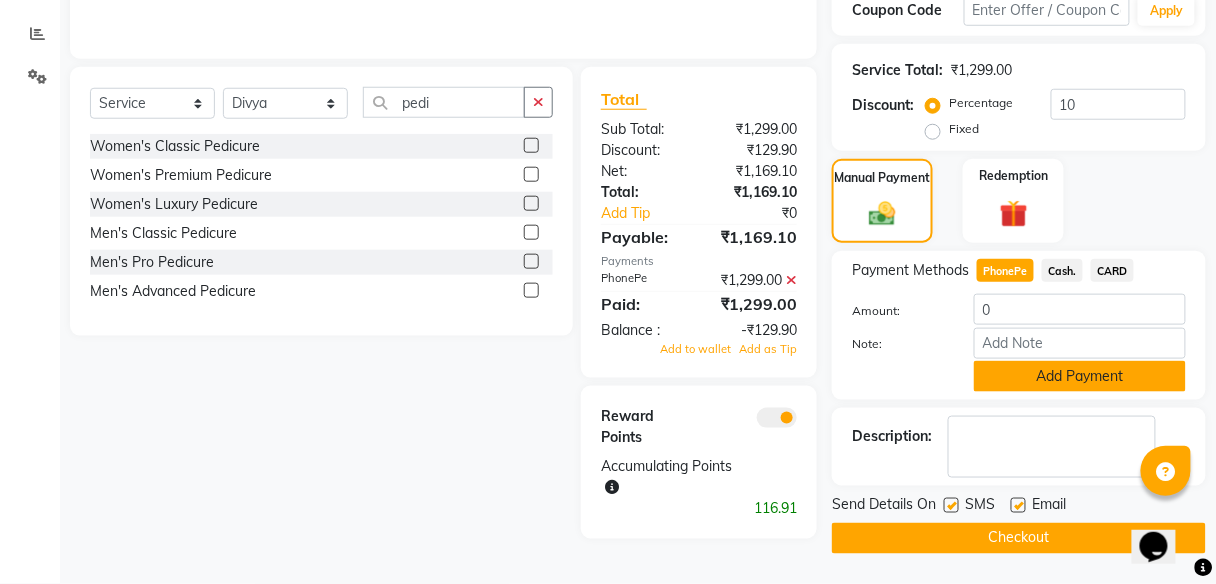 click on "Add Payment" 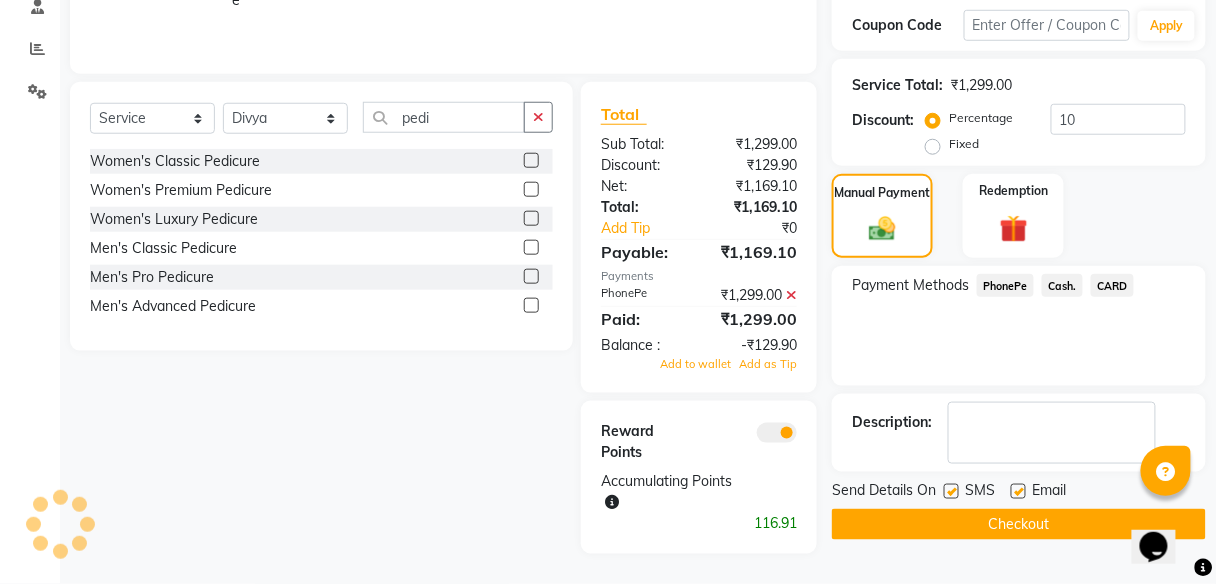 click on "Checkout" 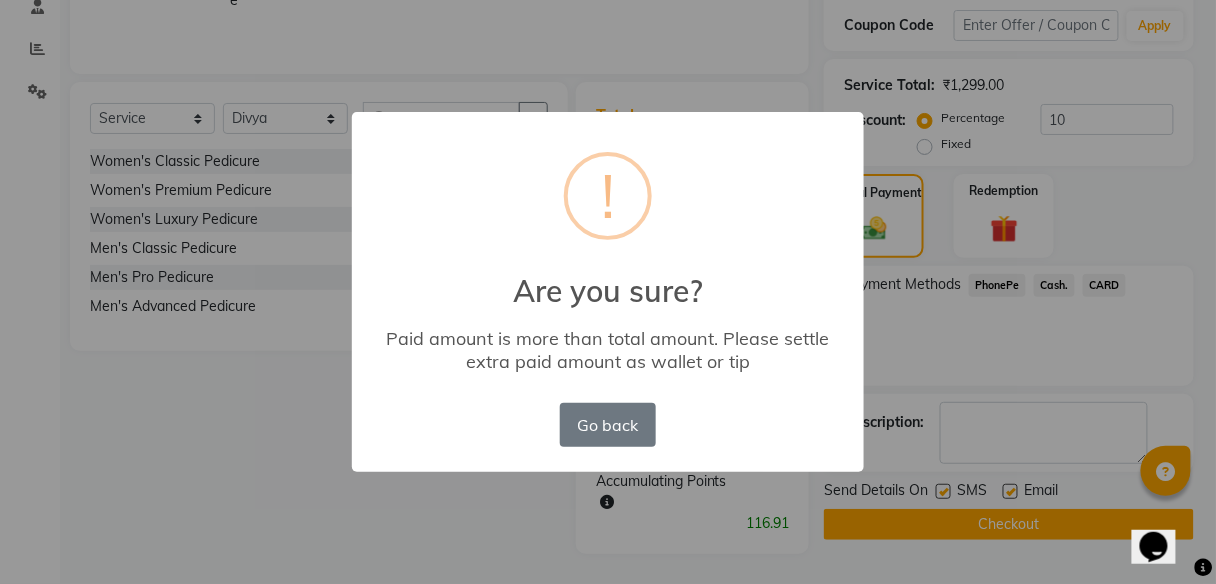 scroll, scrollTop: 392, scrollLeft: 0, axis: vertical 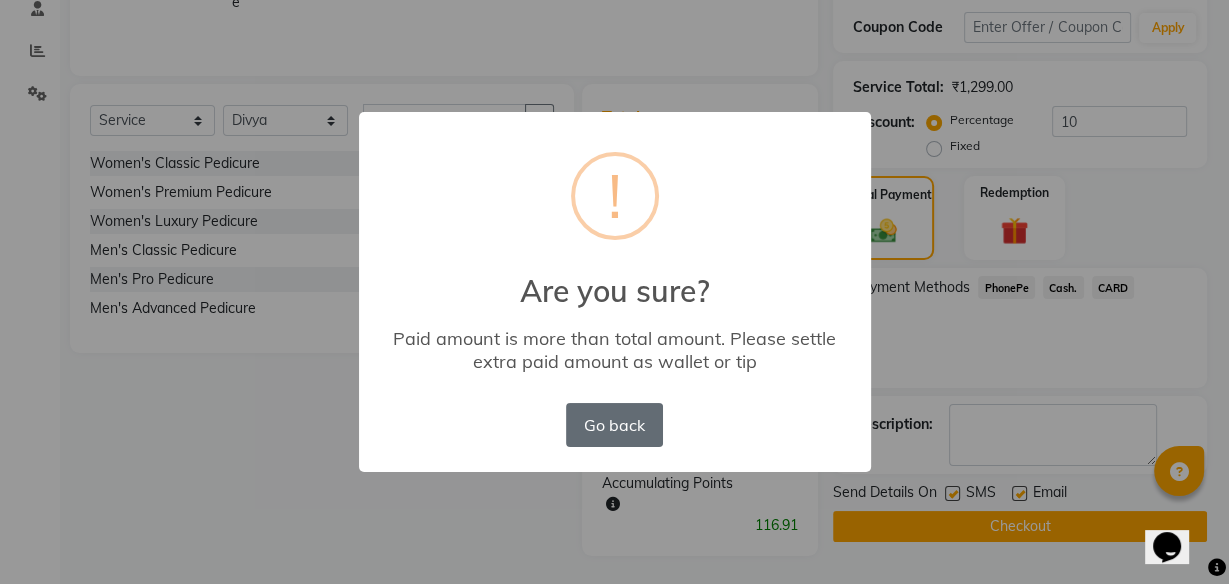 click on "Go back" at bounding box center [614, 425] 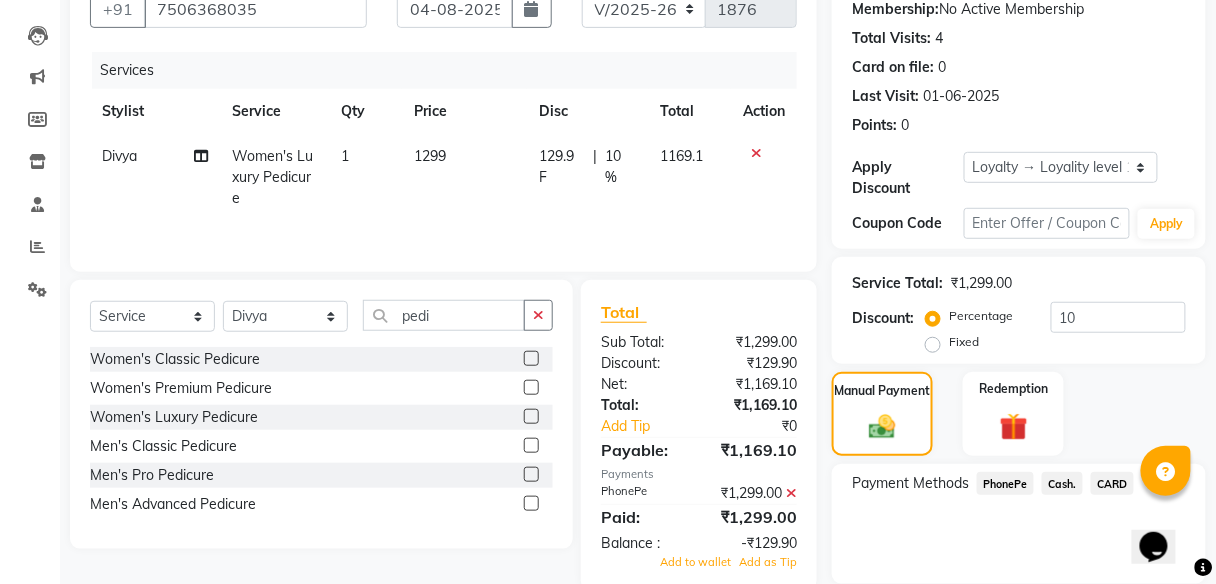 scroll, scrollTop: 195, scrollLeft: 0, axis: vertical 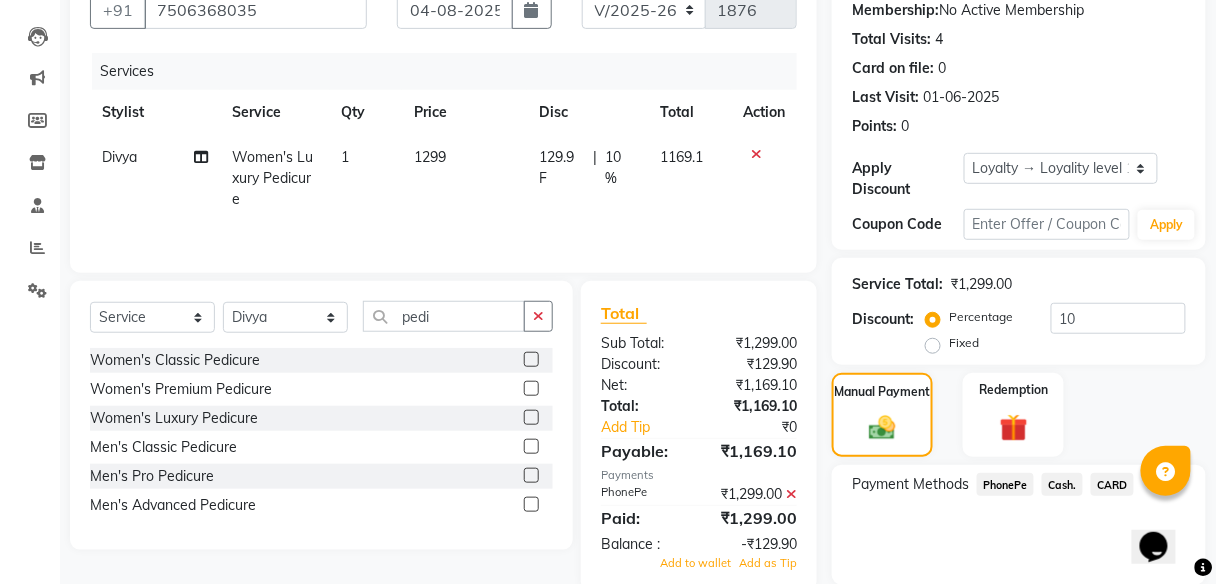 click 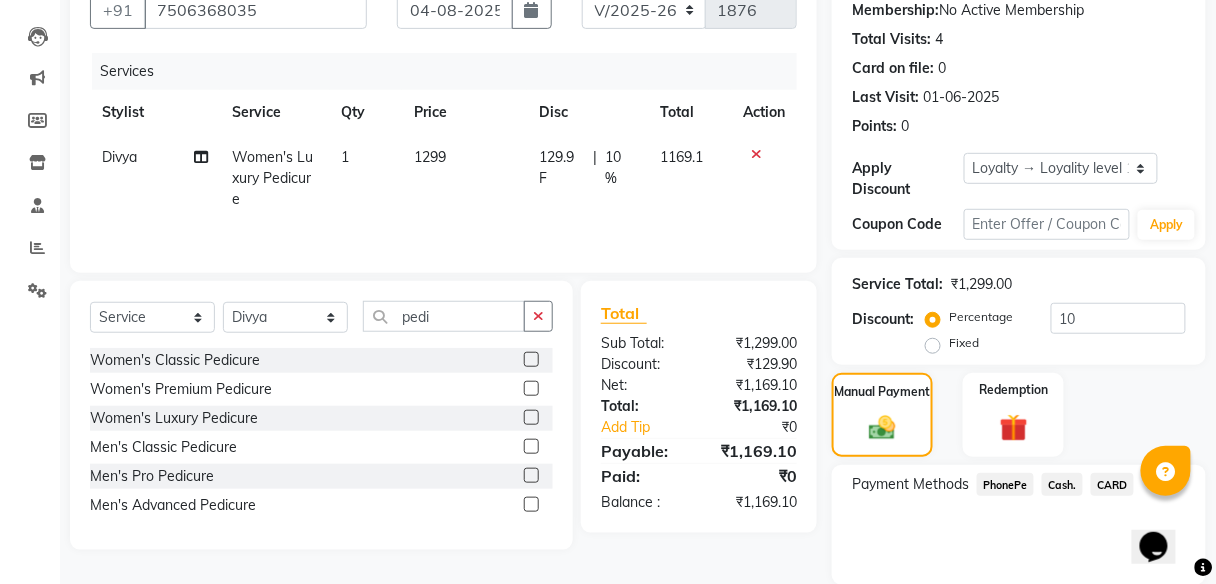 scroll, scrollTop: 267, scrollLeft: 0, axis: vertical 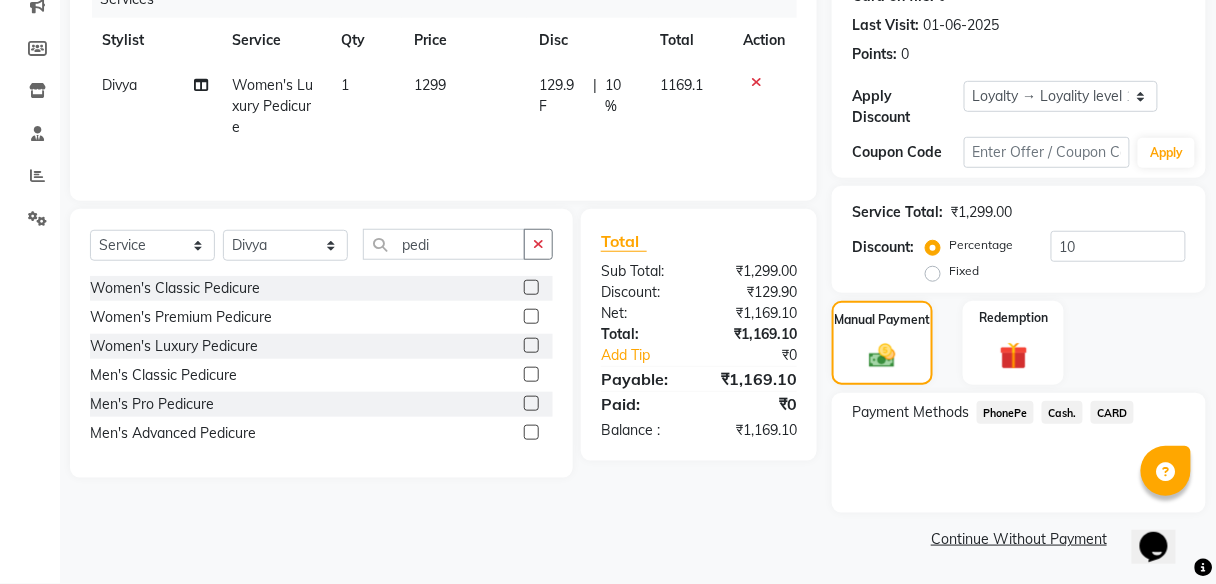 click on "PhonePe" 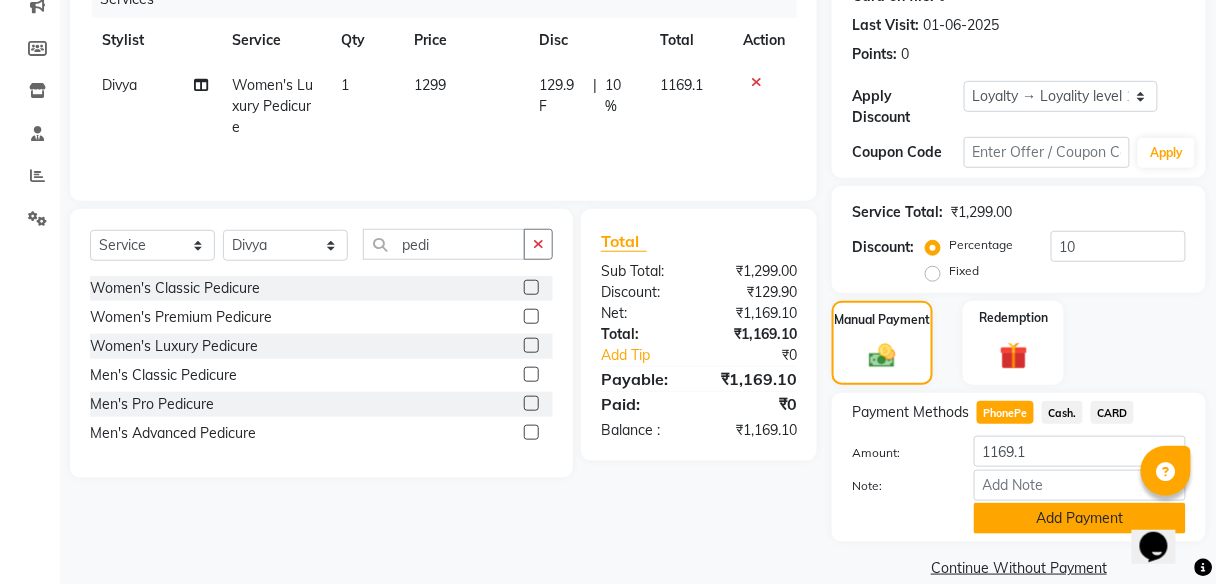 click on "Add Payment" 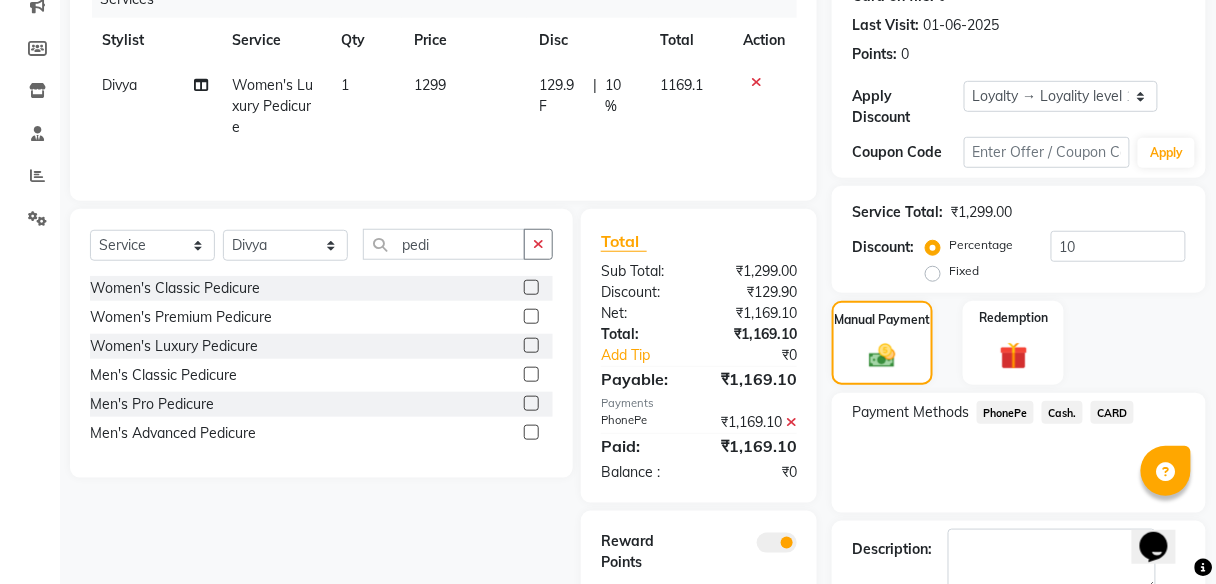 scroll, scrollTop: 396, scrollLeft: 0, axis: vertical 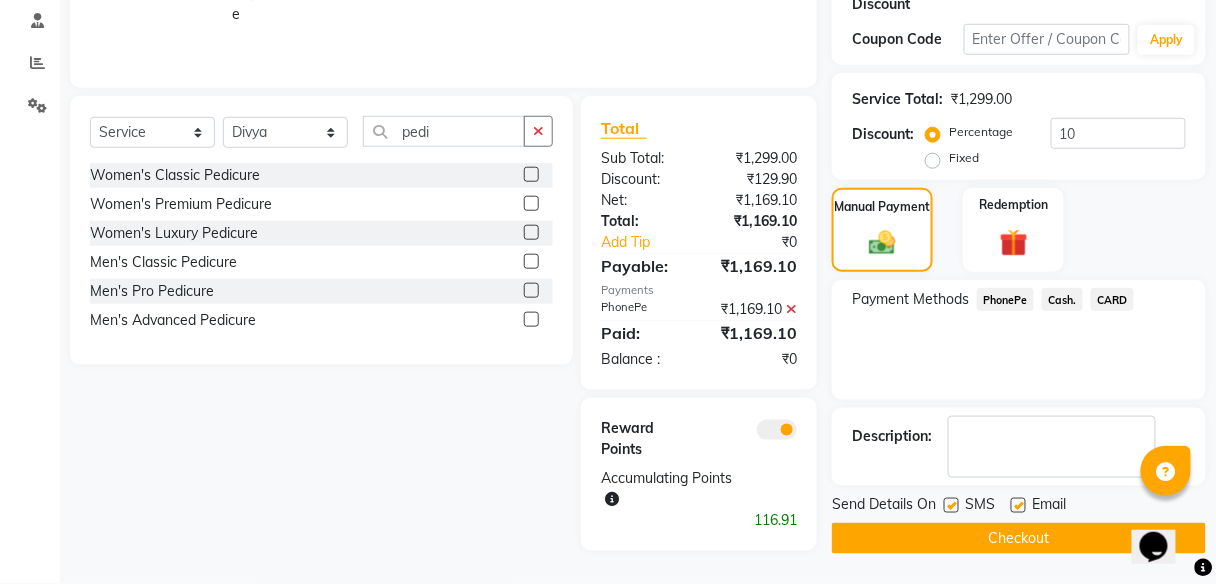 click on "Checkout" 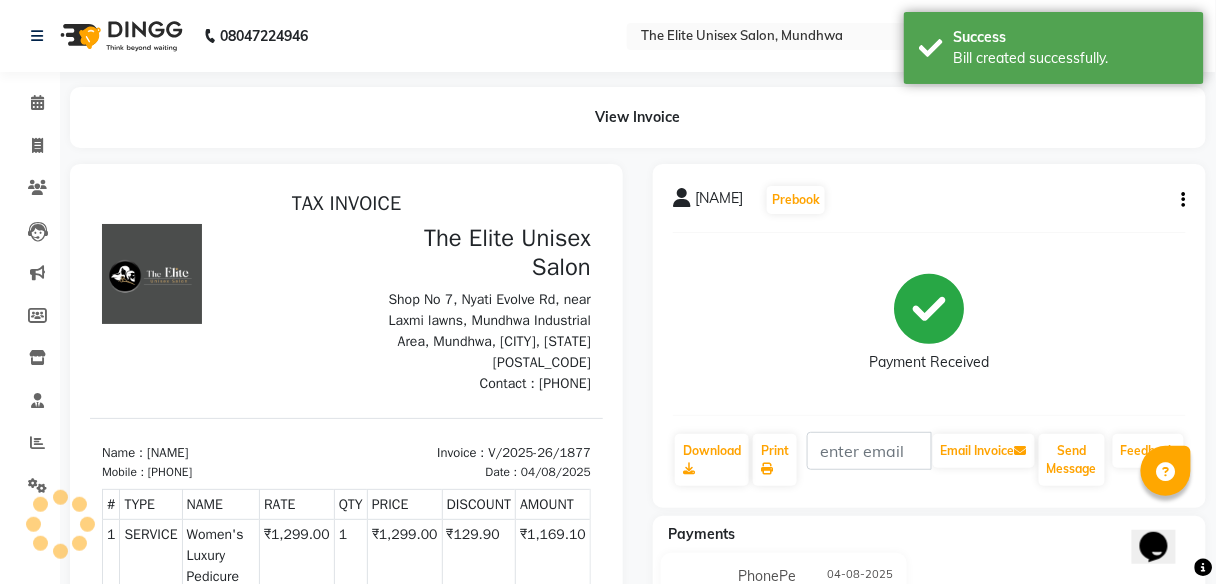 scroll, scrollTop: 0, scrollLeft: 0, axis: both 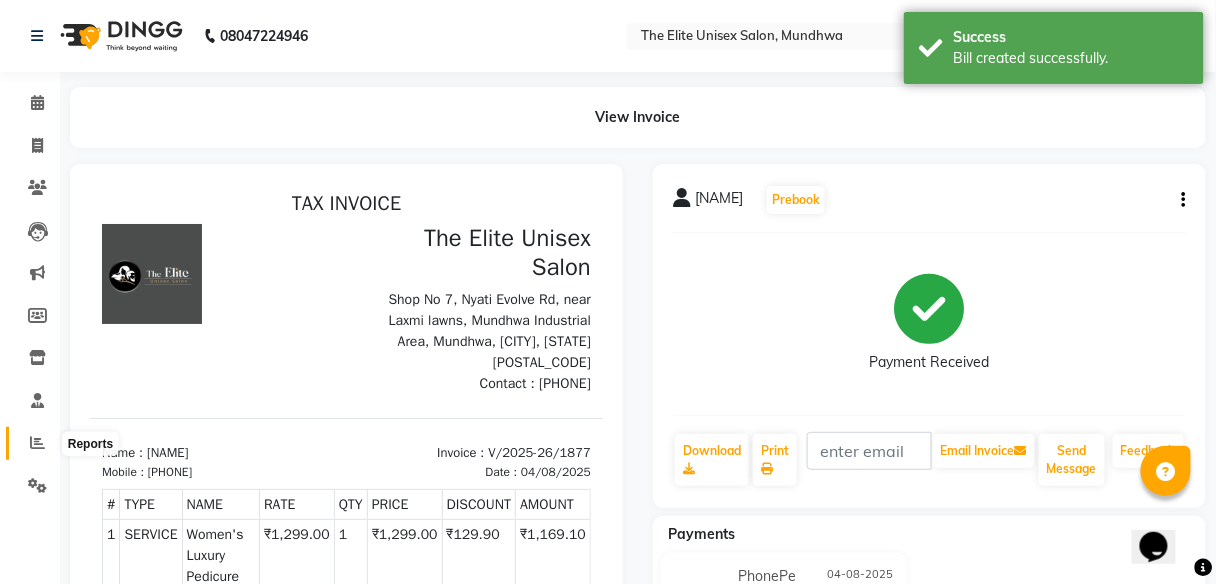 click 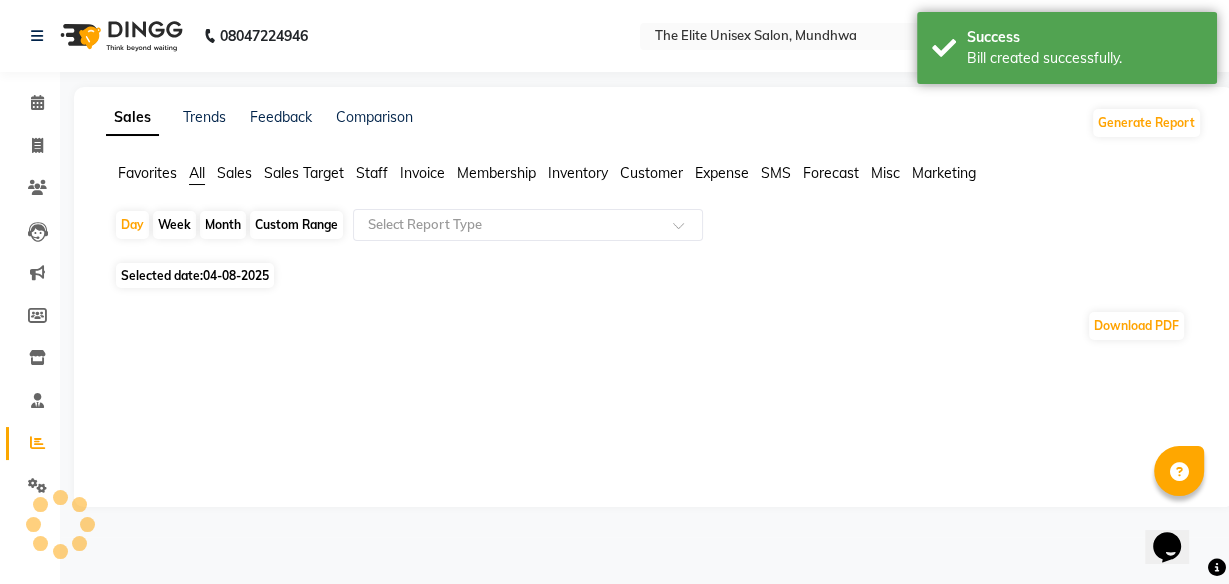 click on "Staff" 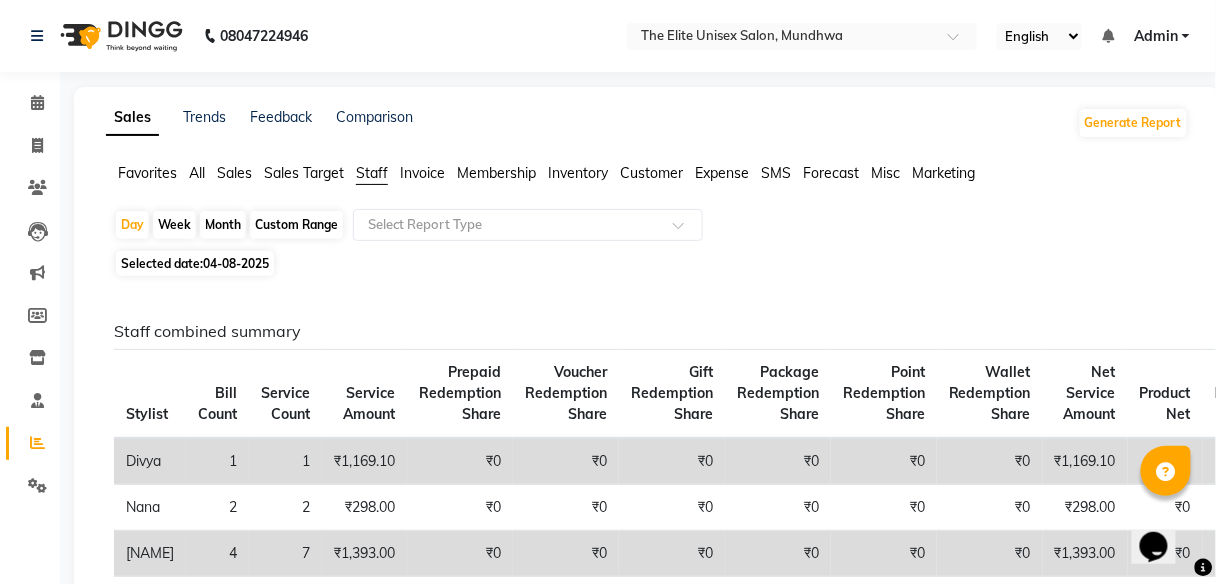 click on "Month" 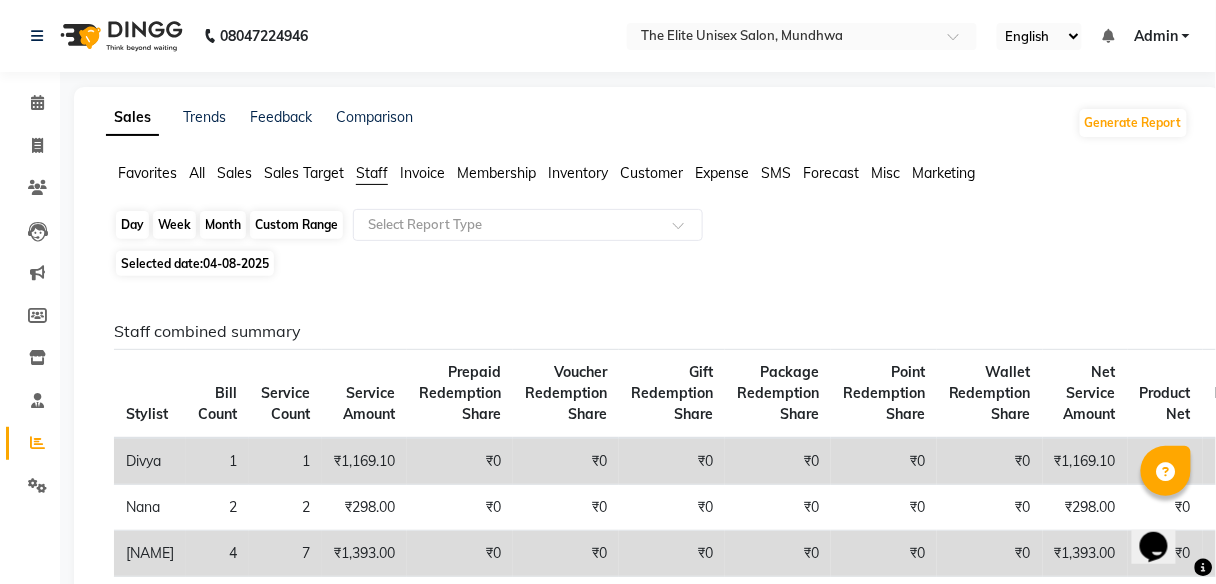 click on "Month" 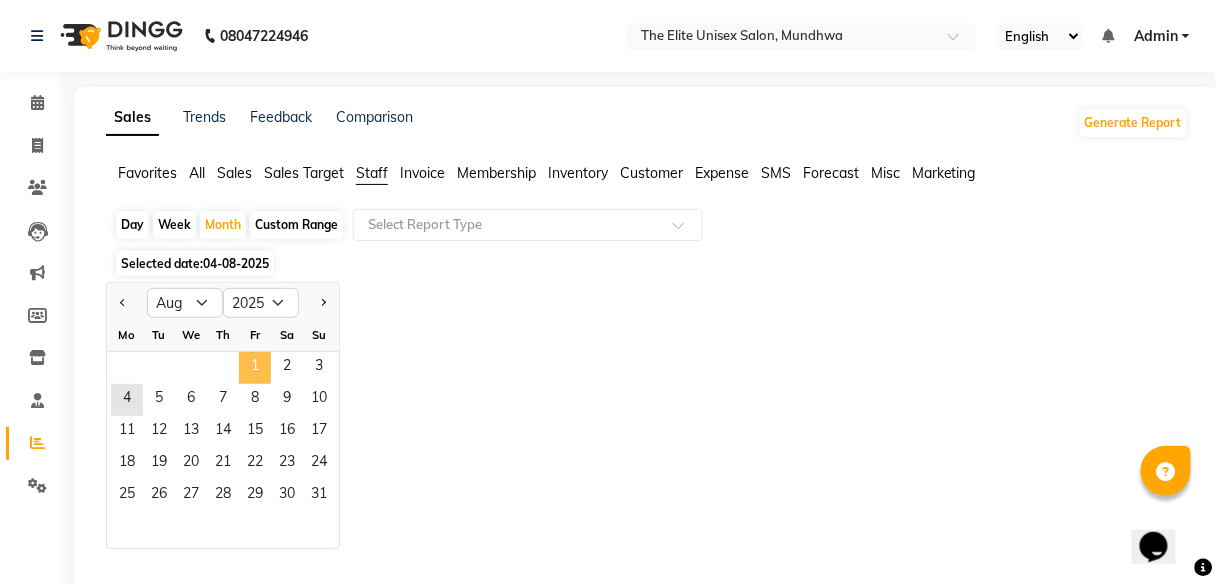 click on "1" 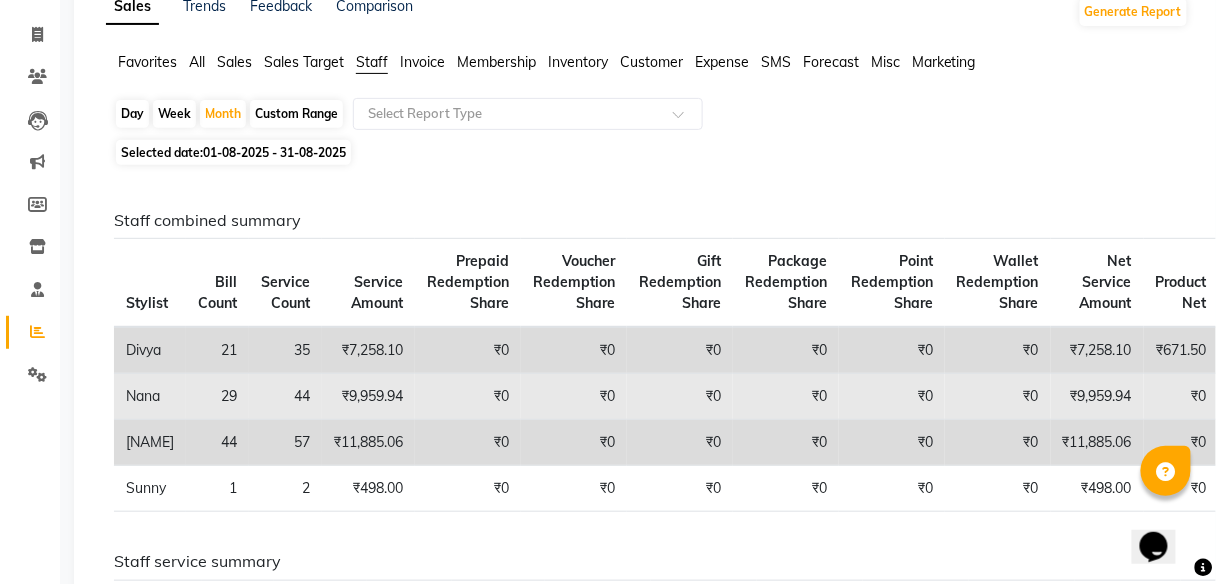 scroll, scrollTop: 0, scrollLeft: 0, axis: both 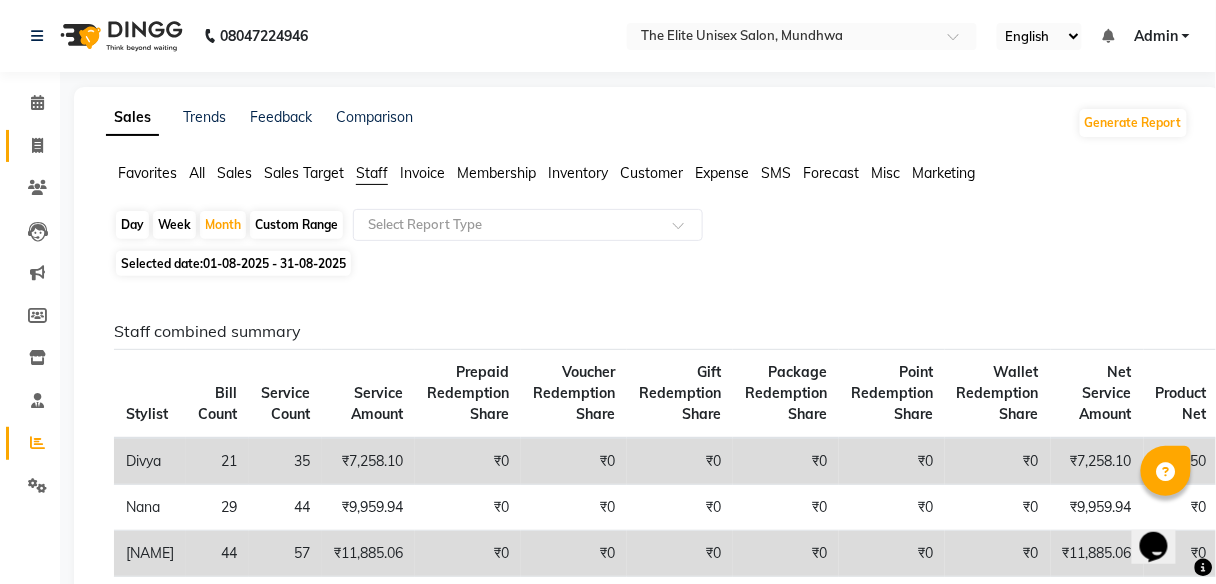 click on "Invoice" 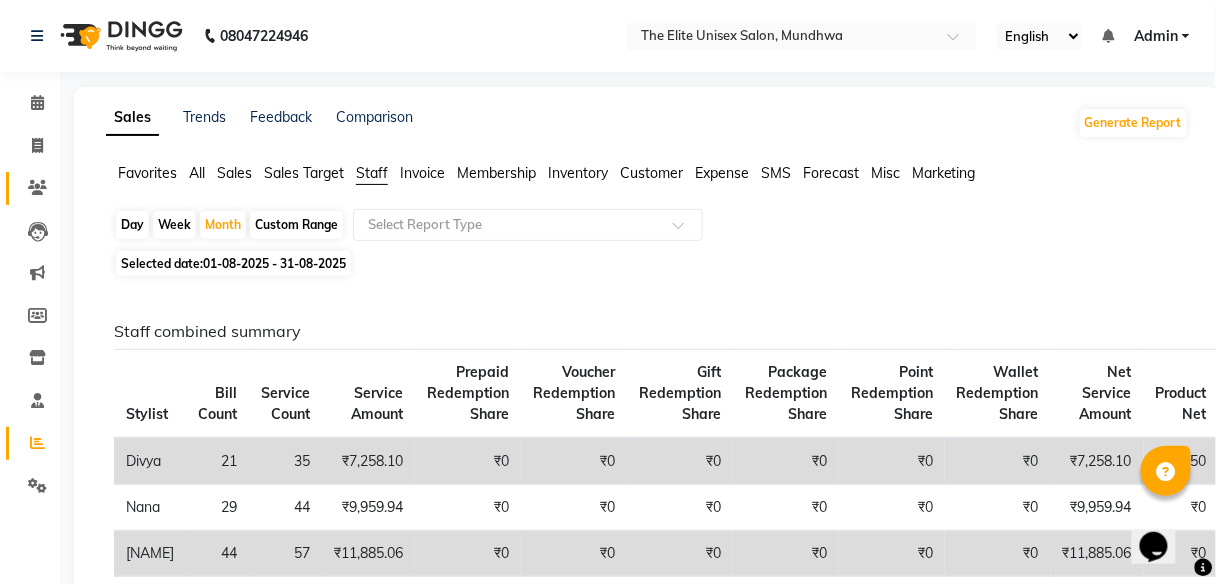 select on "7086" 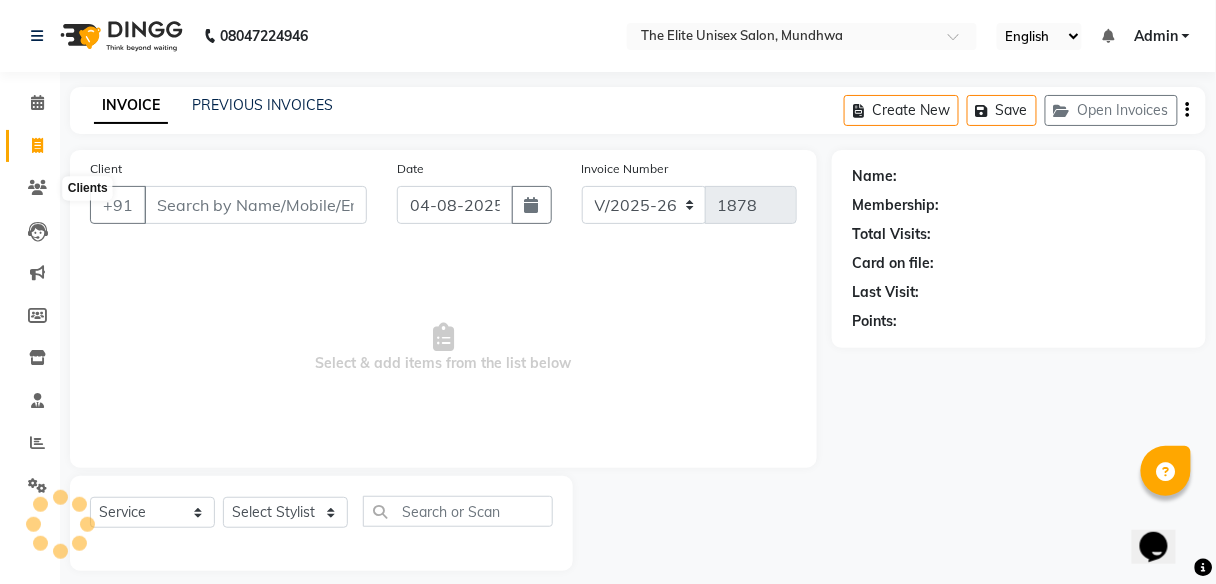 scroll, scrollTop: 16, scrollLeft: 0, axis: vertical 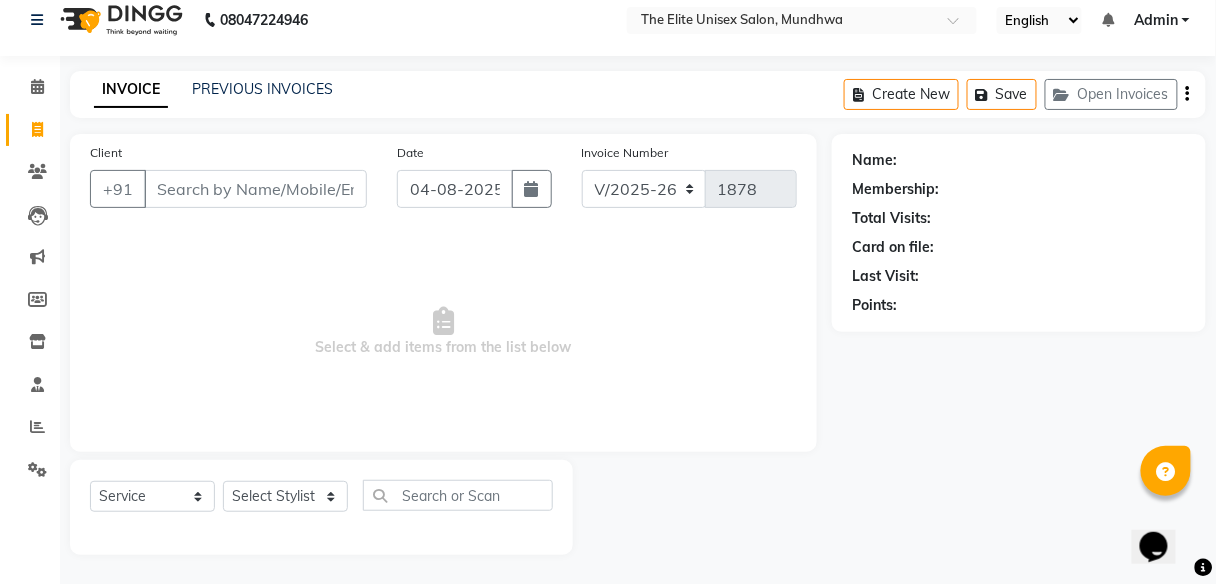 click on "Client +91" 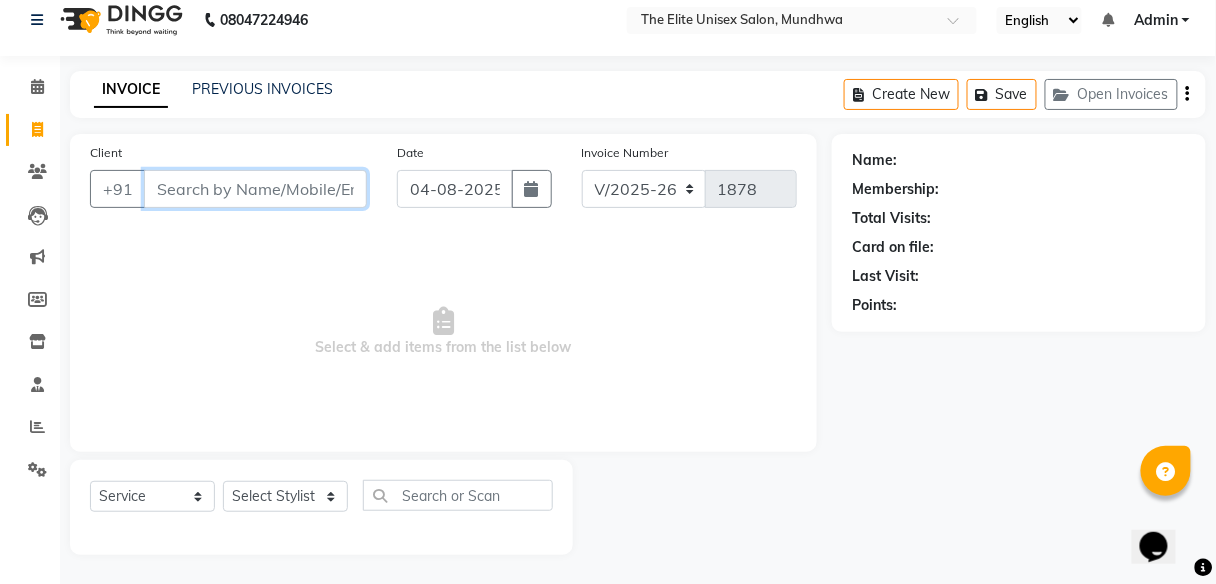 click on "Client" at bounding box center [255, 189] 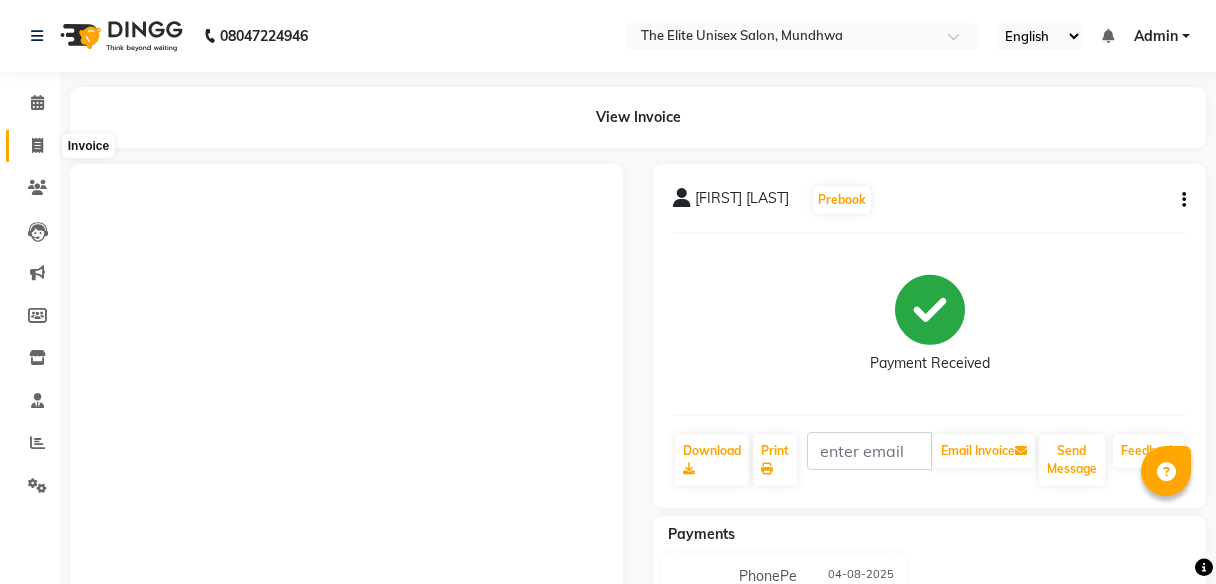 scroll, scrollTop: 0, scrollLeft: 0, axis: both 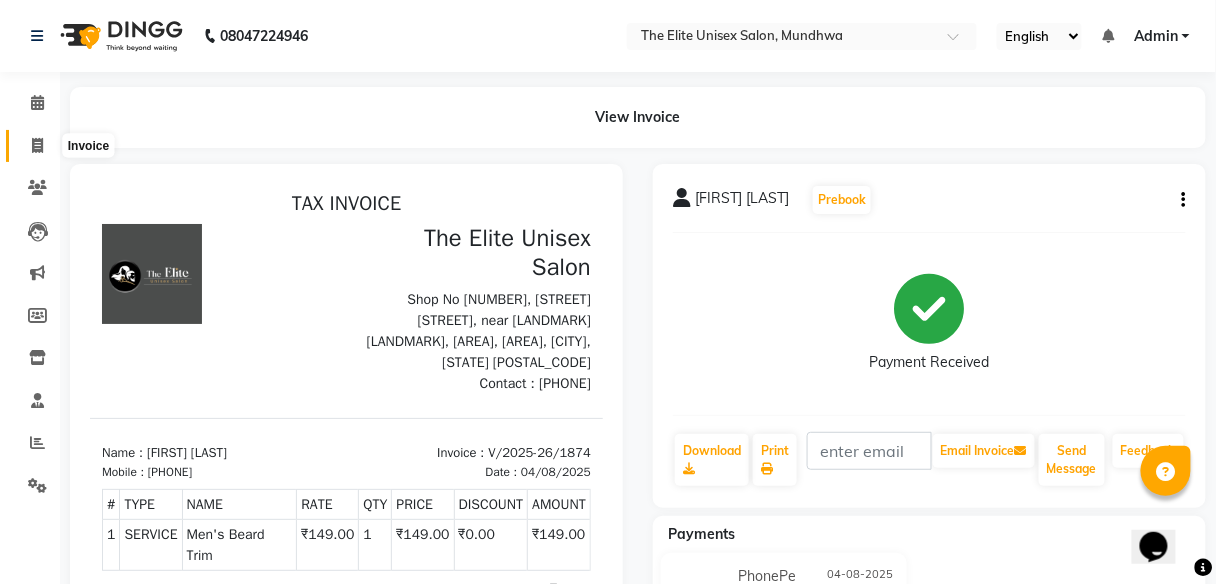 click 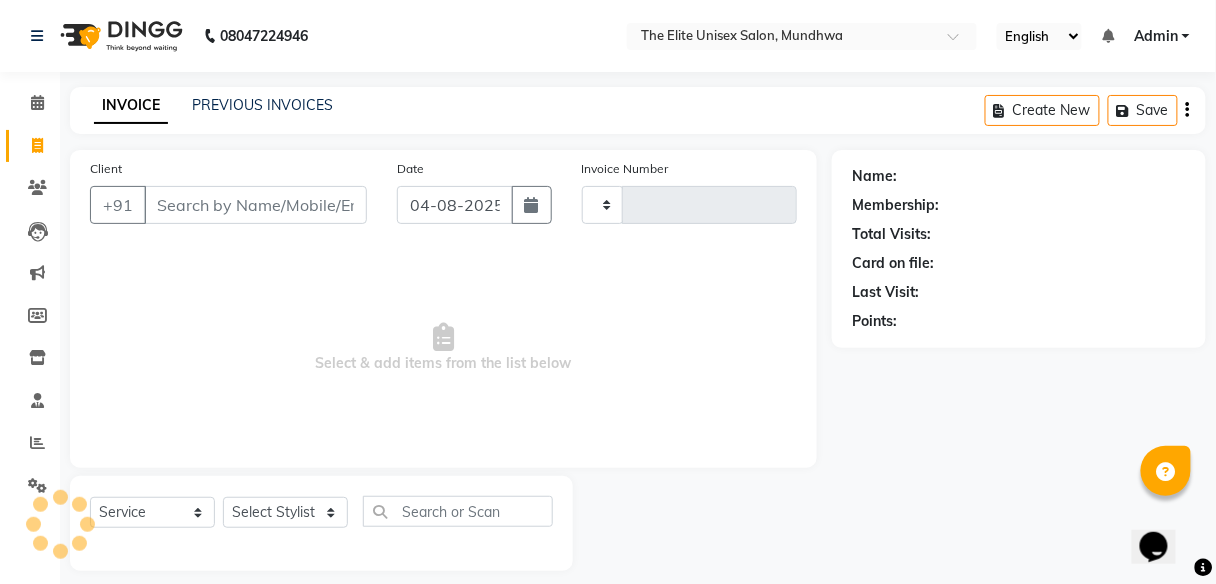 scroll, scrollTop: 16, scrollLeft: 0, axis: vertical 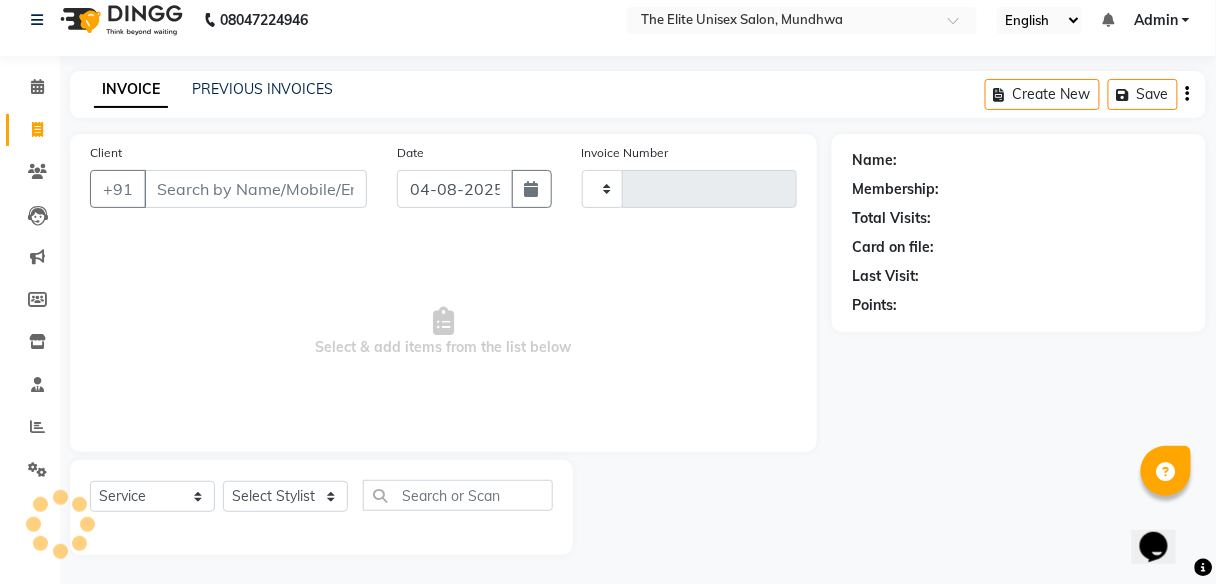 type on "1876" 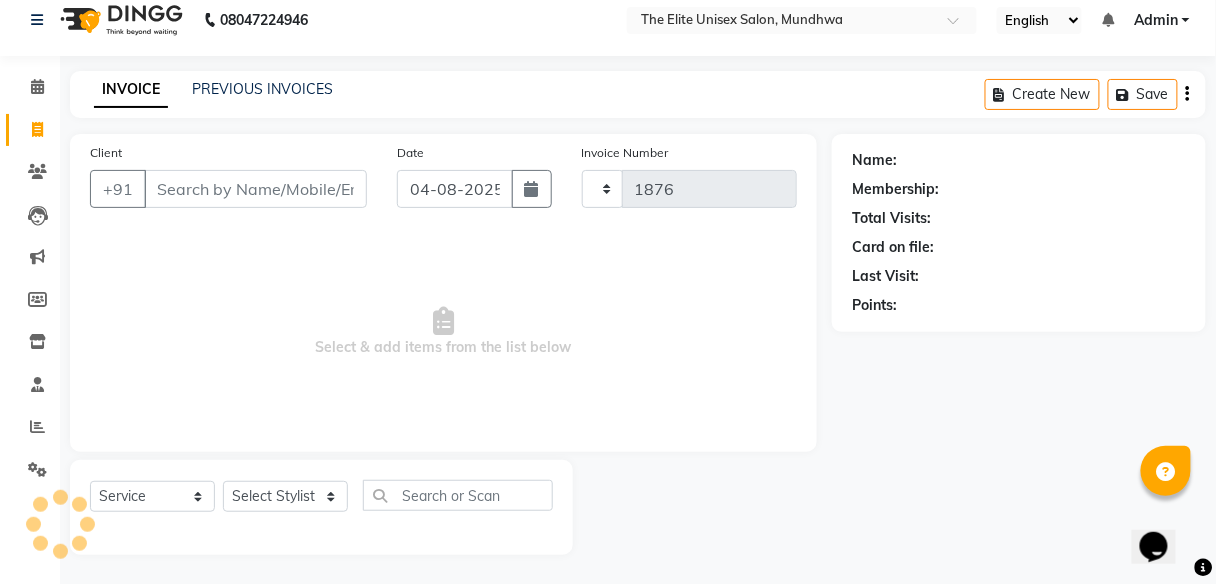 select on "7086" 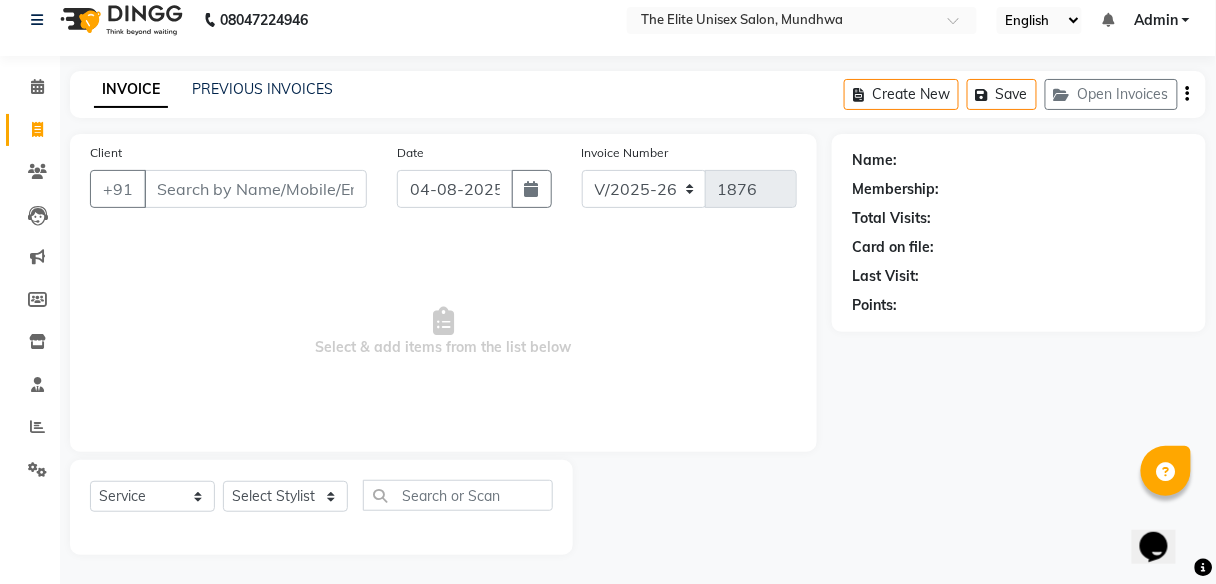 click on "Client" at bounding box center (255, 189) 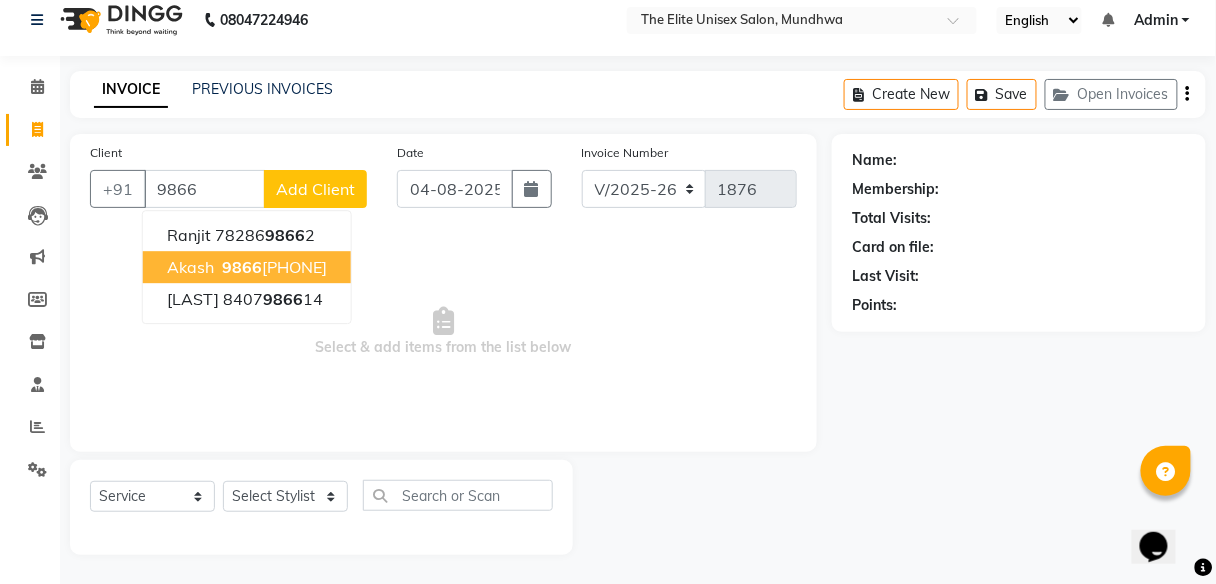 click on "akash" at bounding box center (190, 267) 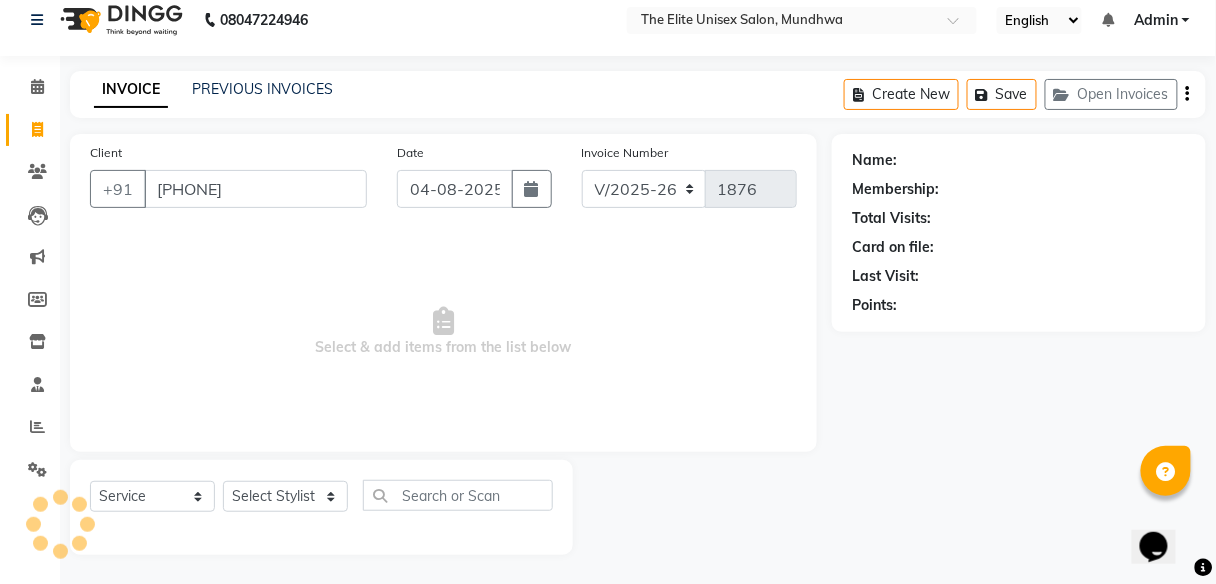 type on "9866352763" 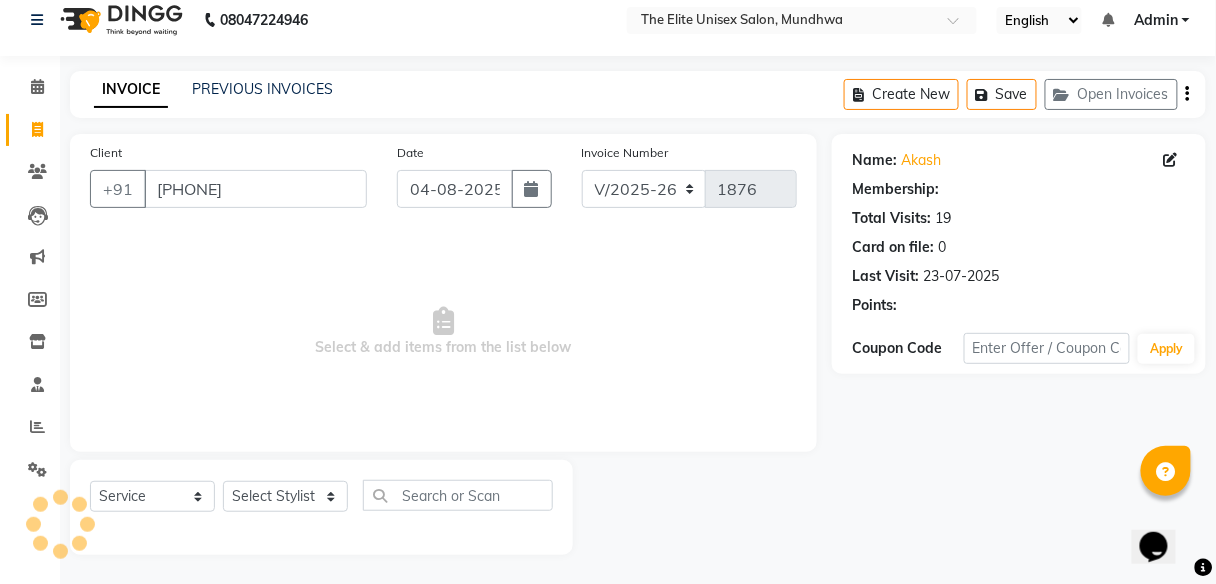 select on "1: Object" 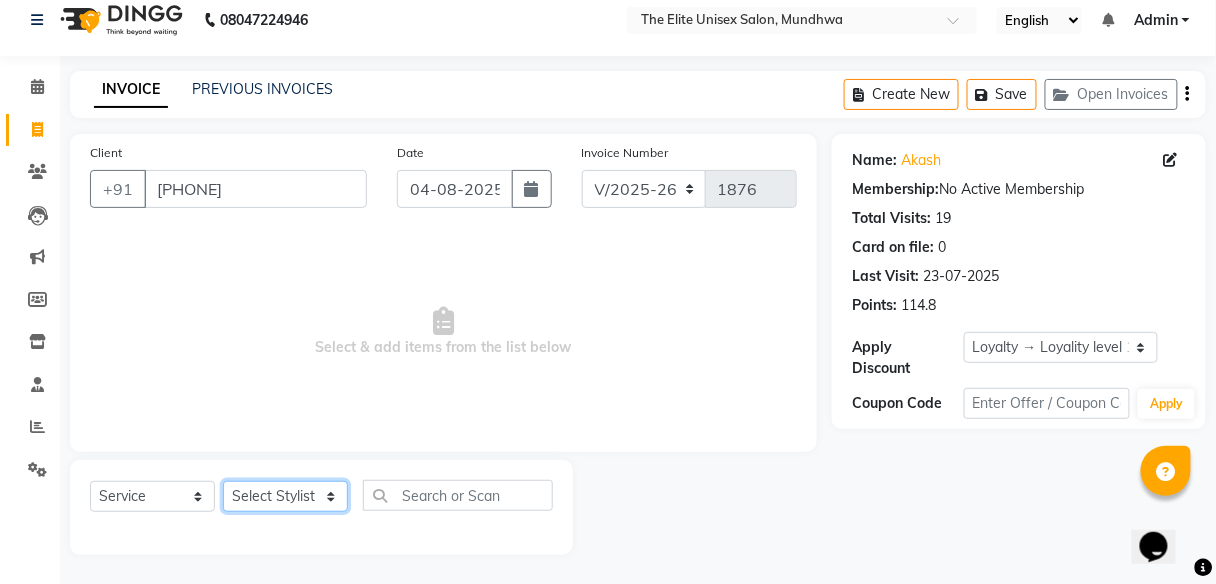 click on "Select Stylist [NAME] [NAME] [NAME] [NAME] [NAME]" 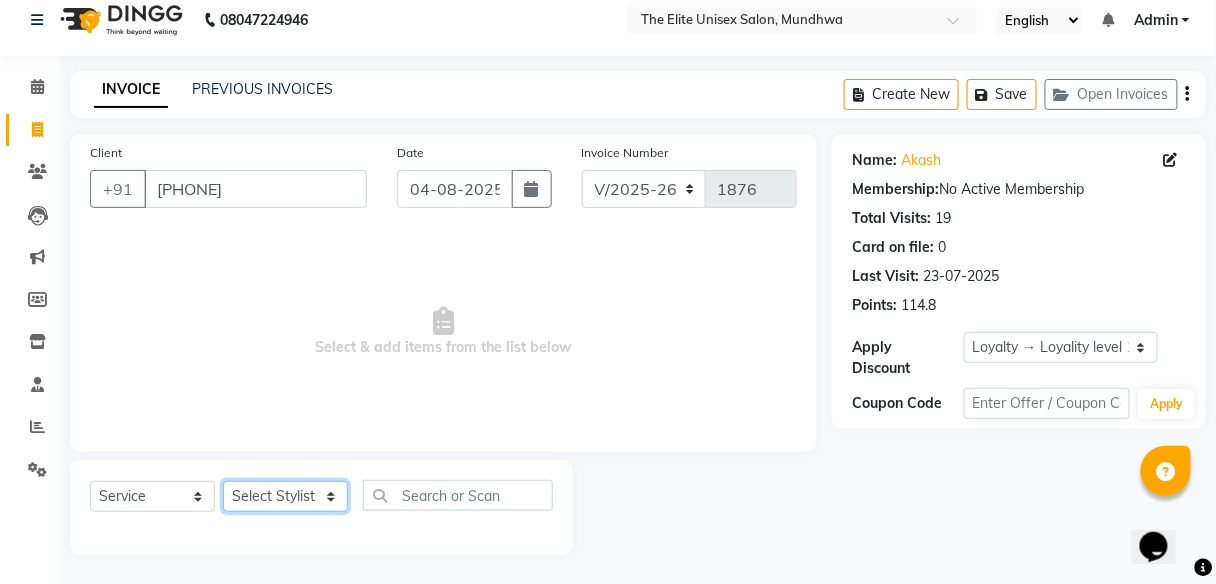 select on "59553" 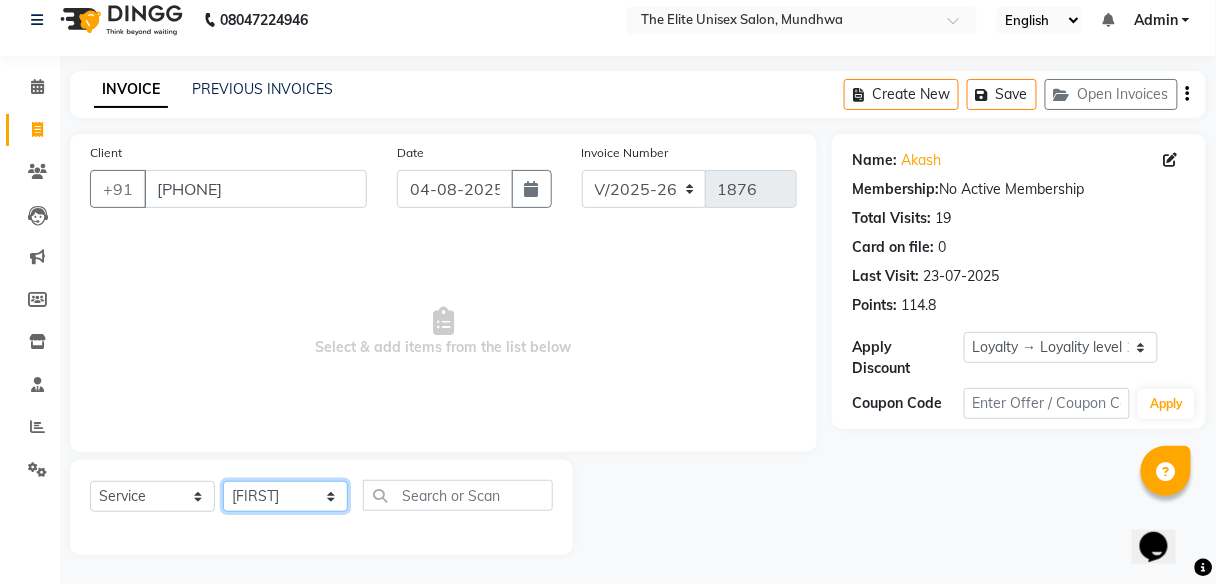 click on "Select Stylist [NAME] [NAME] [NAME] [NAME] [NAME]" 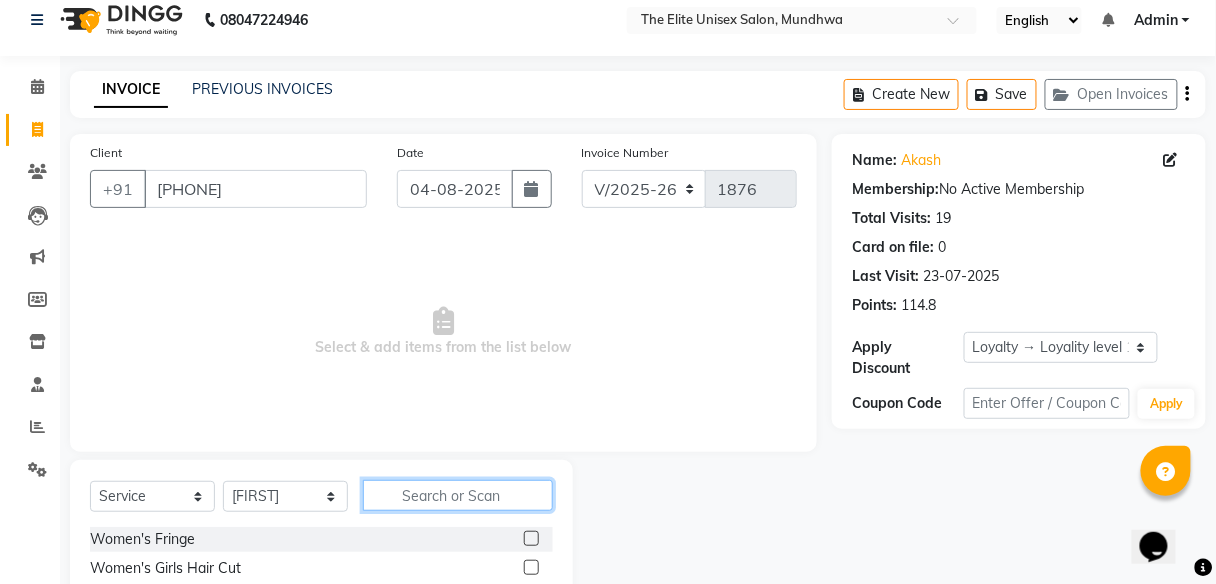 click 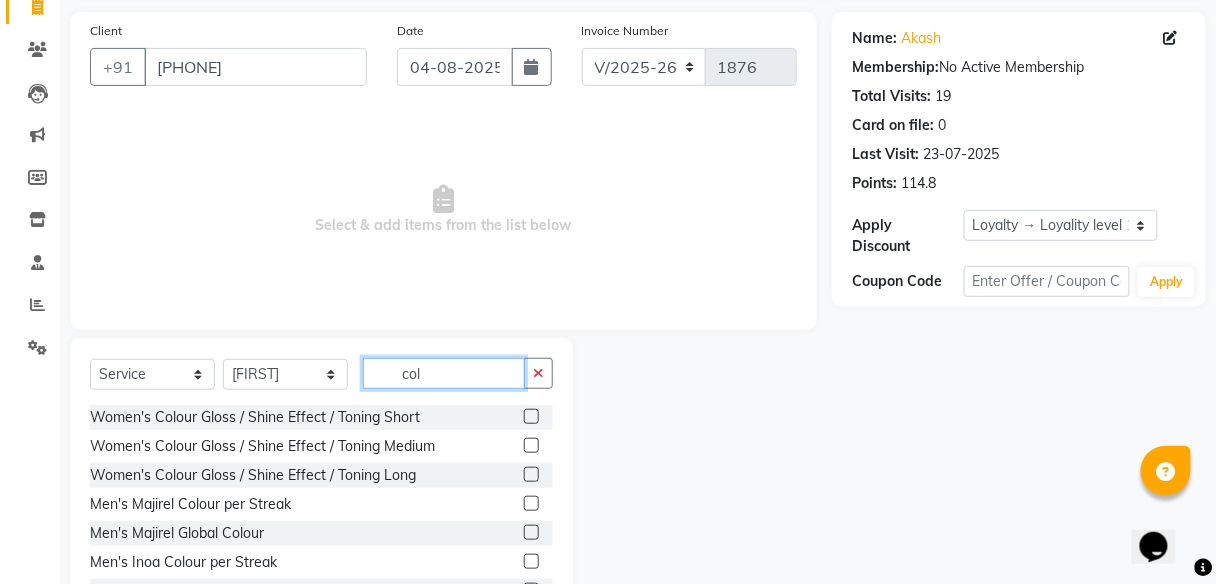scroll, scrollTop: 140, scrollLeft: 0, axis: vertical 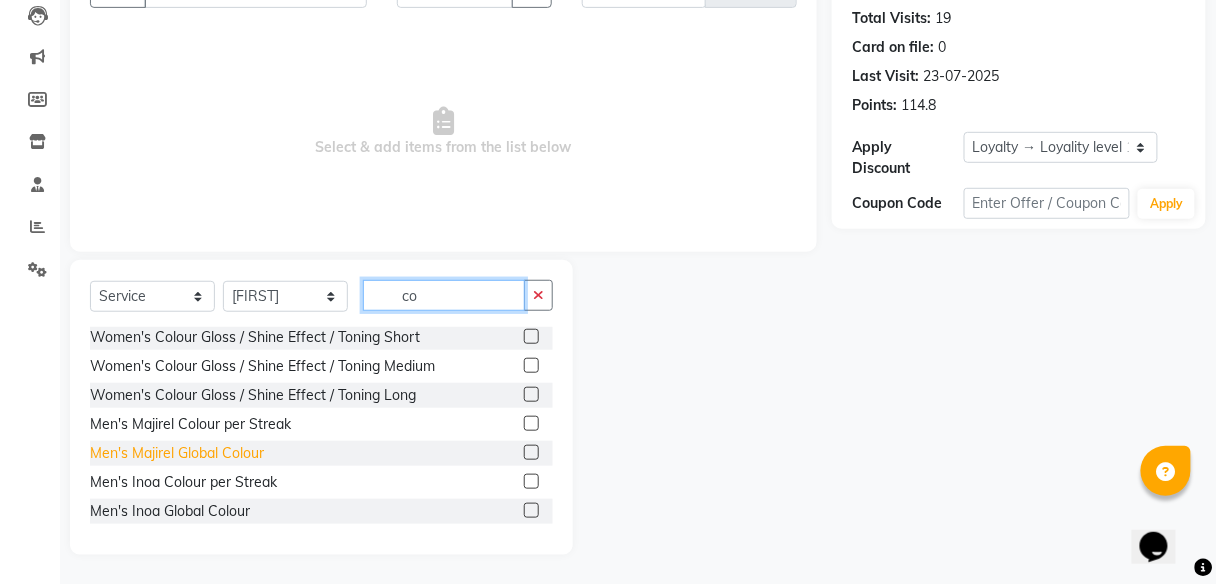 type on "c" 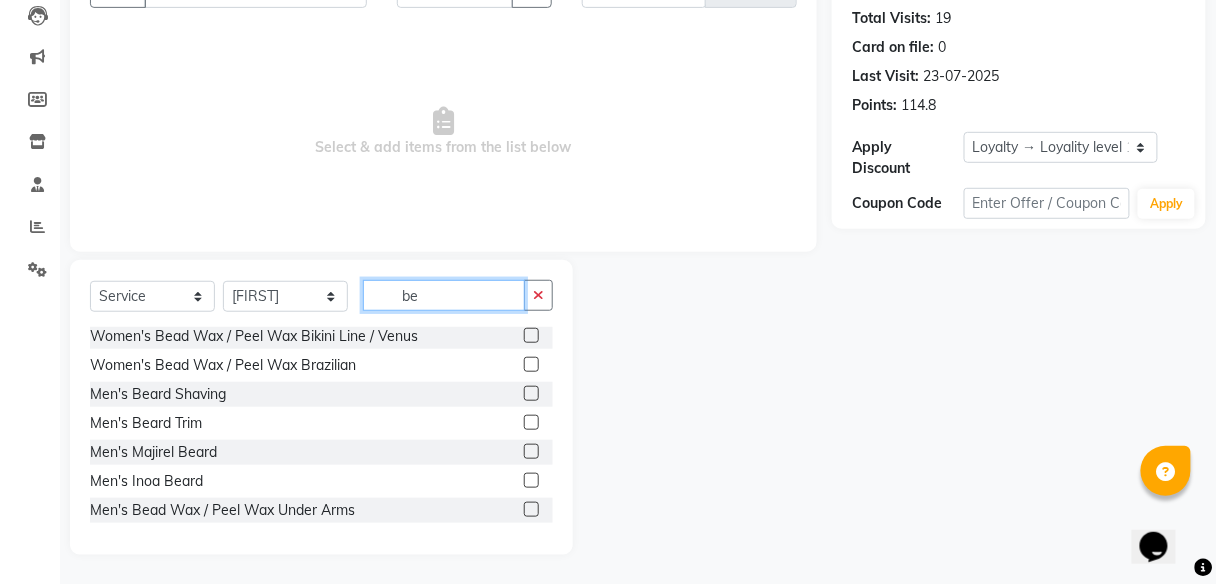 scroll, scrollTop: 60, scrollLeft: 0, axis: vertical 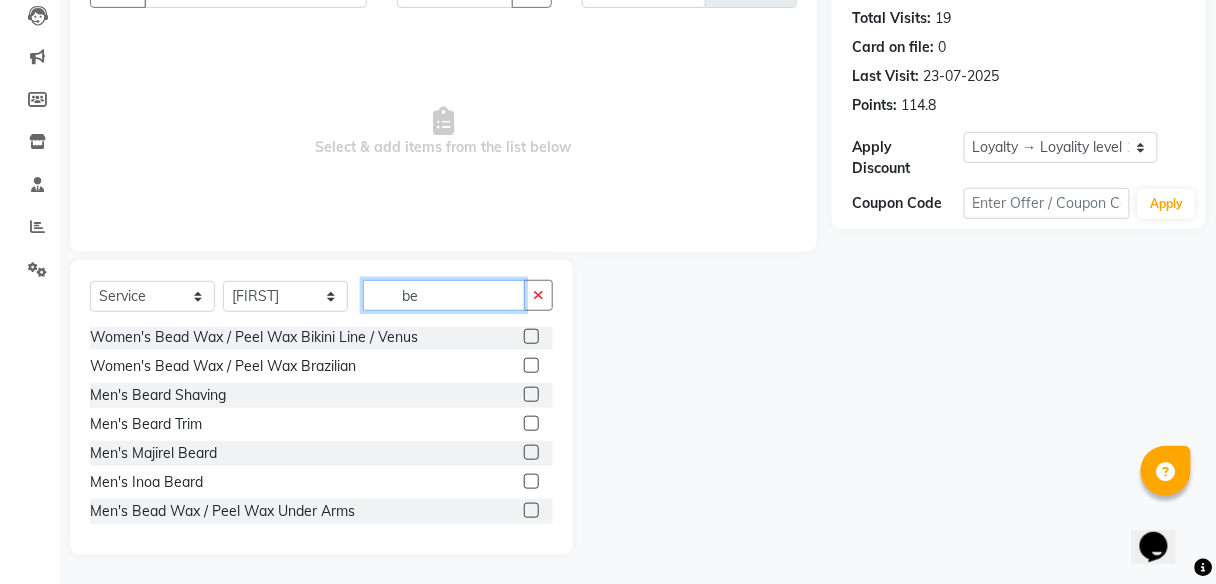 type on "be" 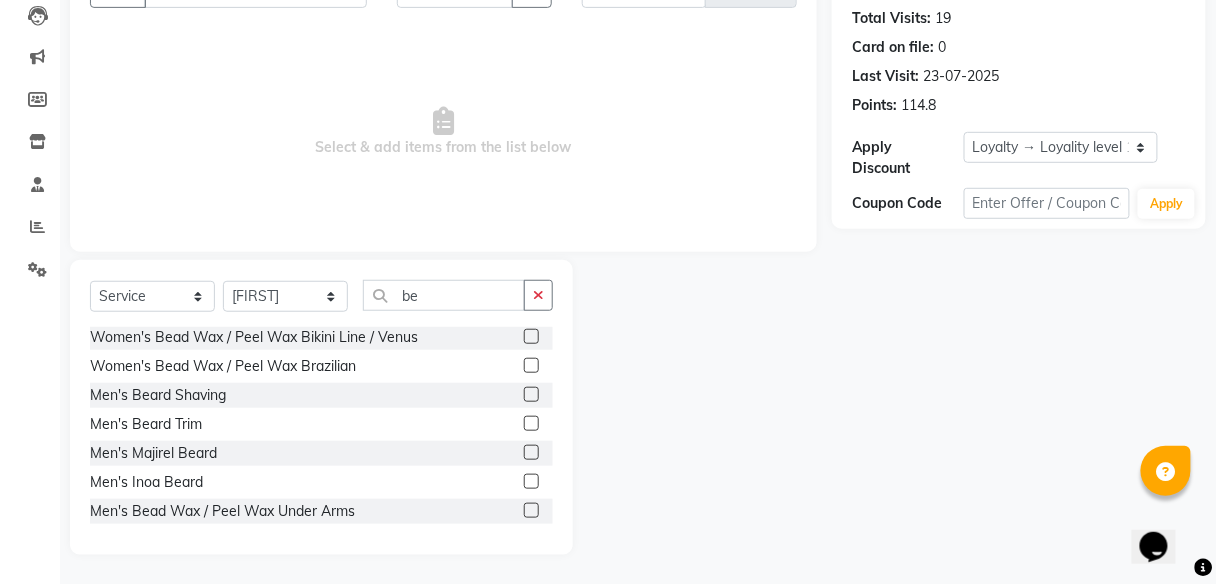 click 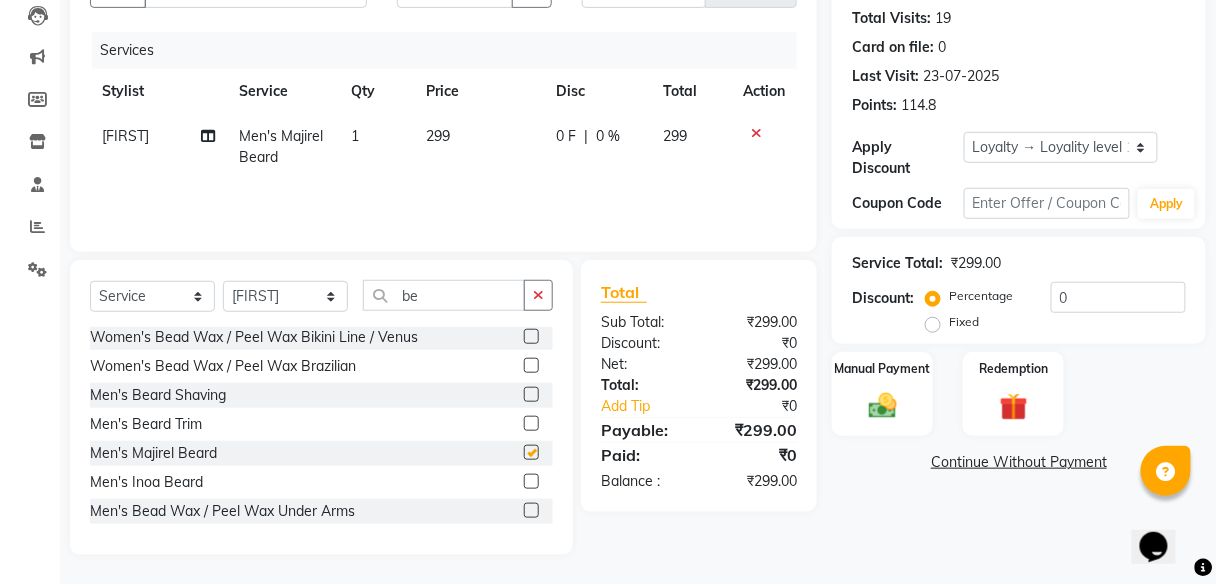 checkbox on "false" 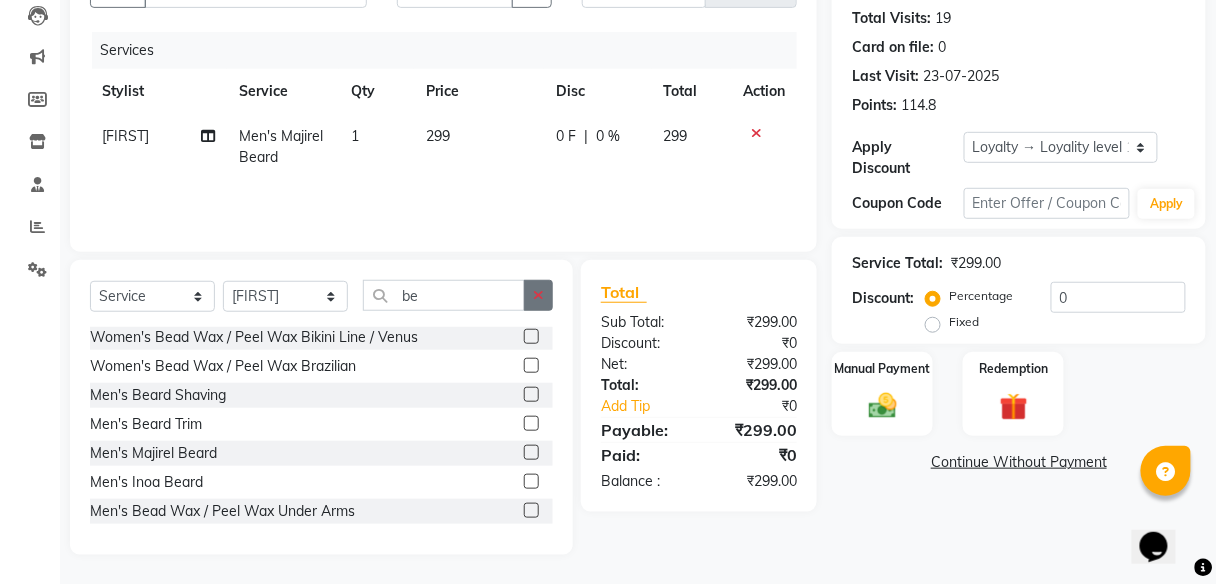 click 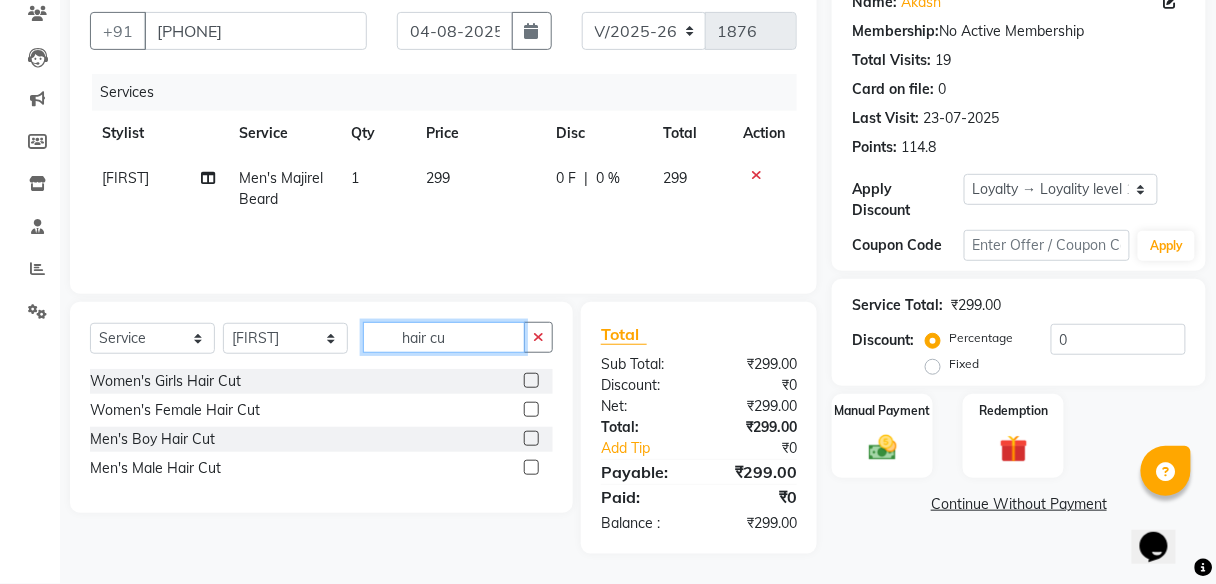 scroll, scrollTop: 0, scrollLeft: 0, axis: both 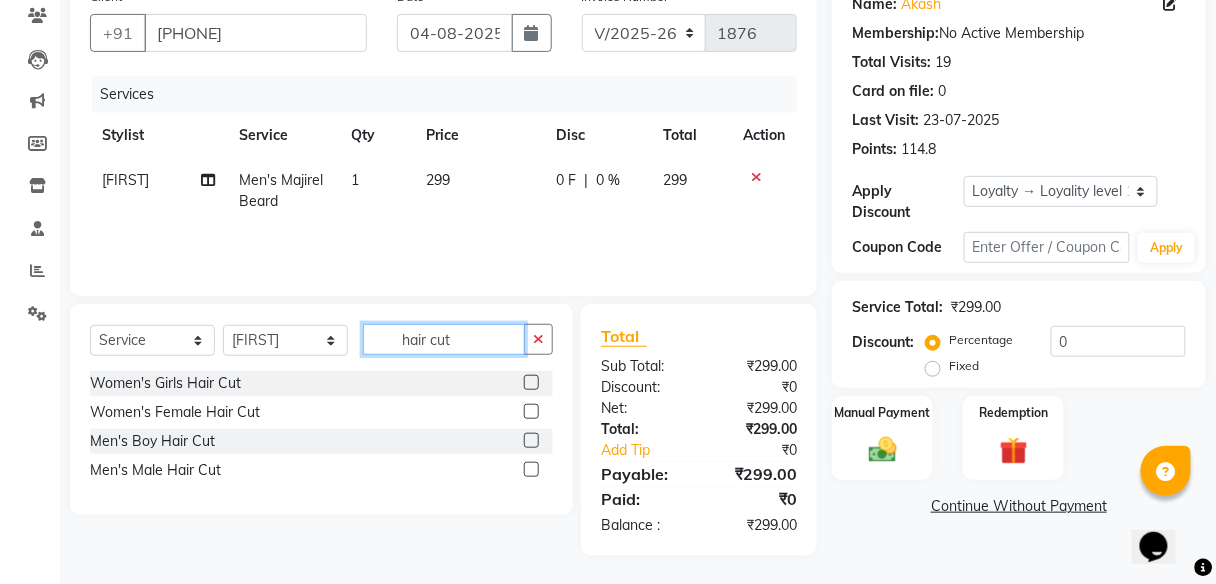 type on "hair cut" 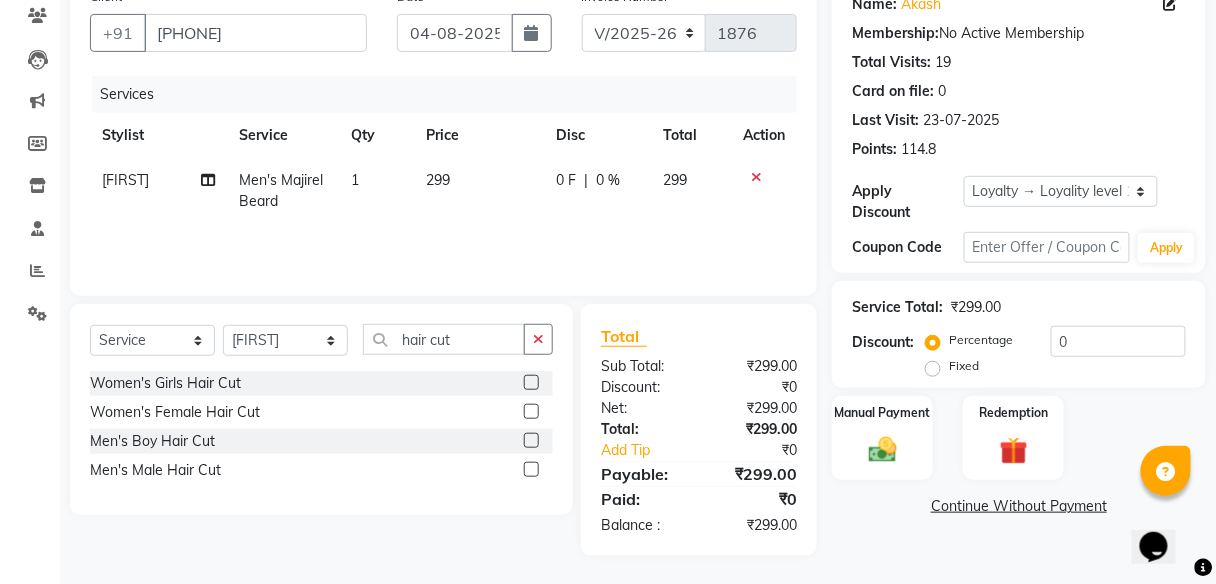 click 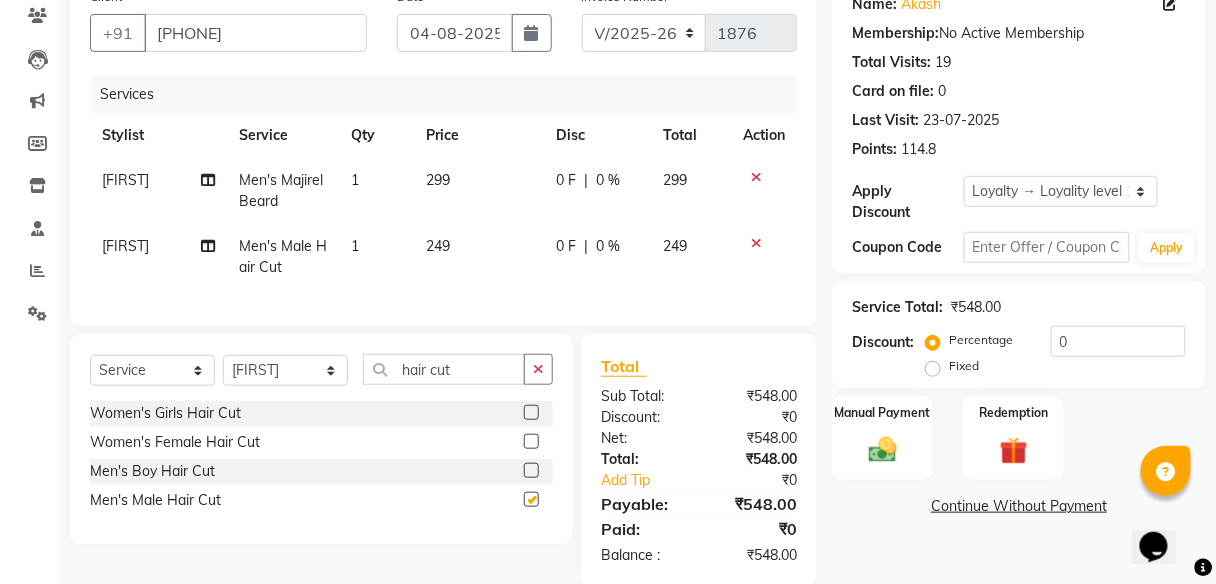 checkbox on "false" 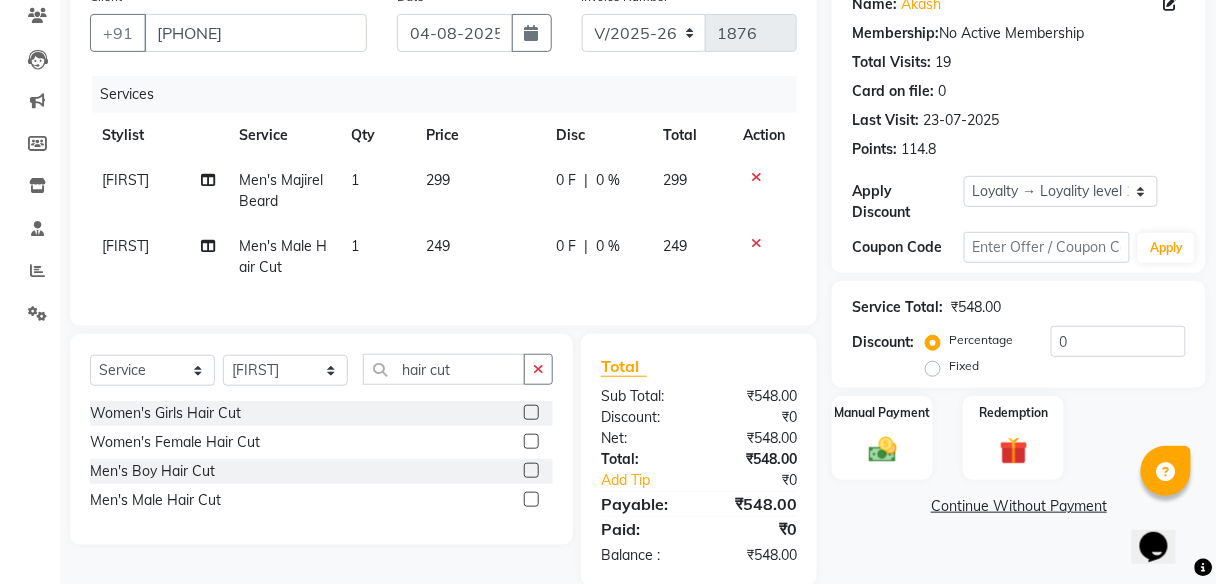 click 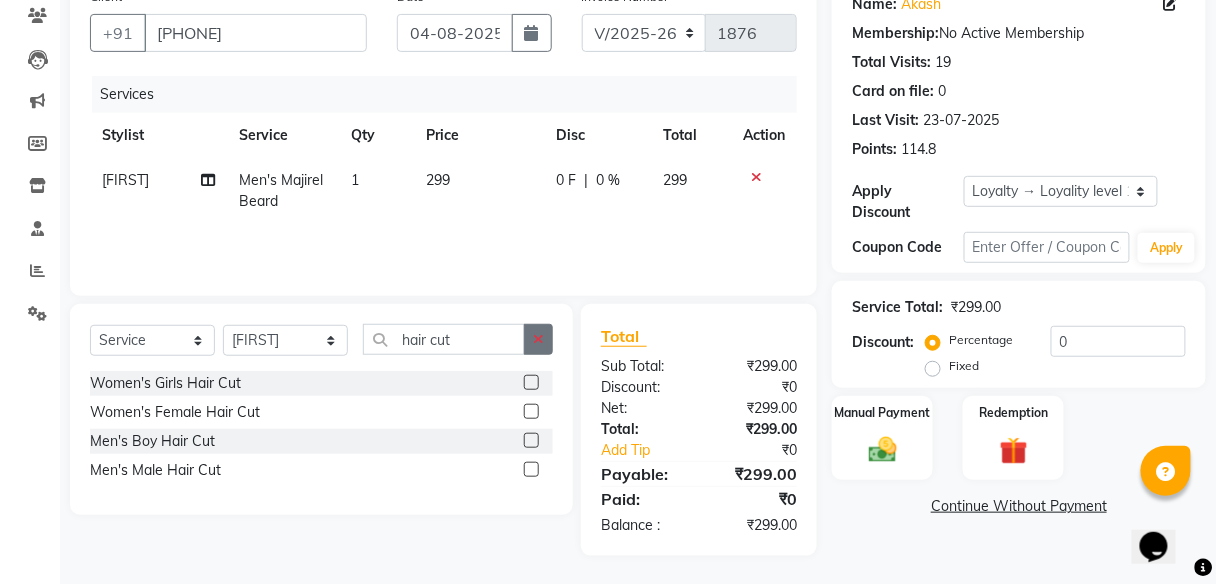 click 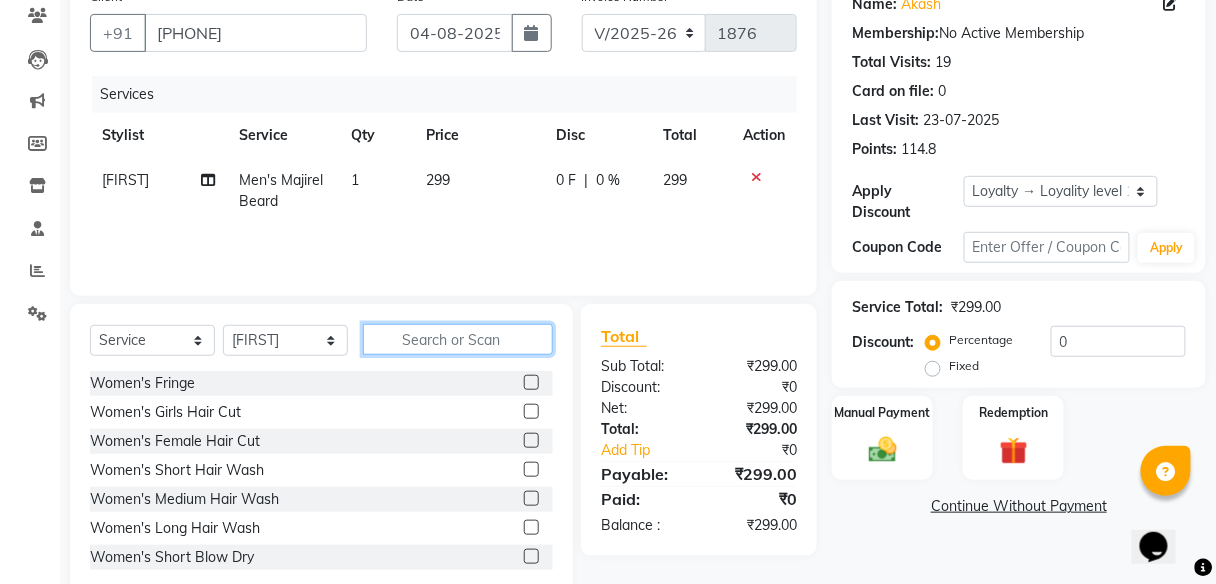 click 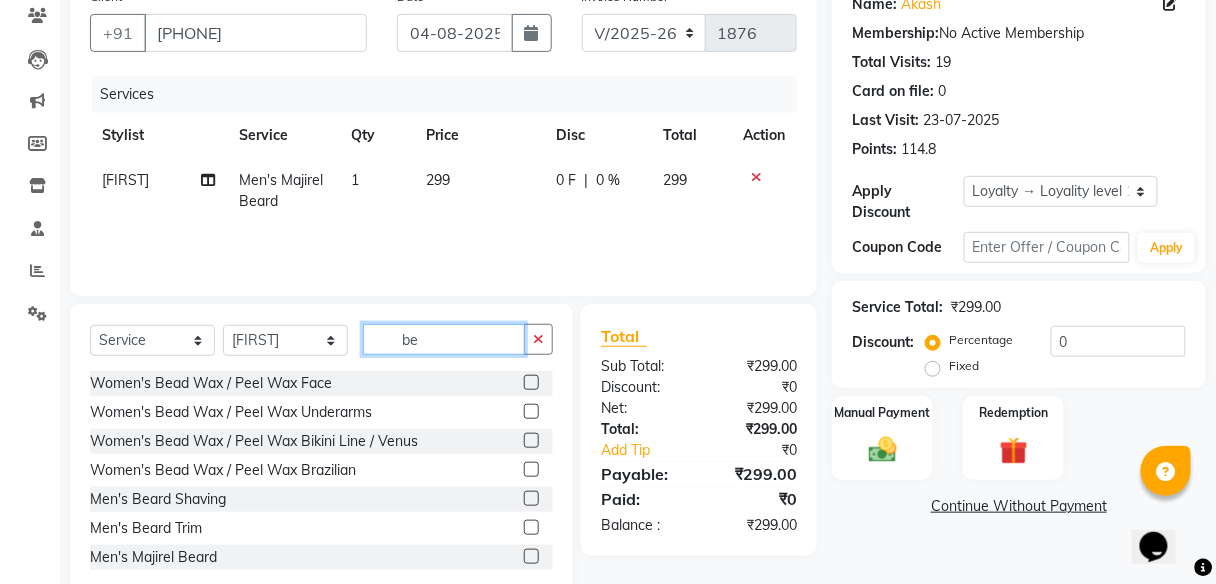 scroll, scrollTop: 216, scrollLeft: 0, axis: vertical 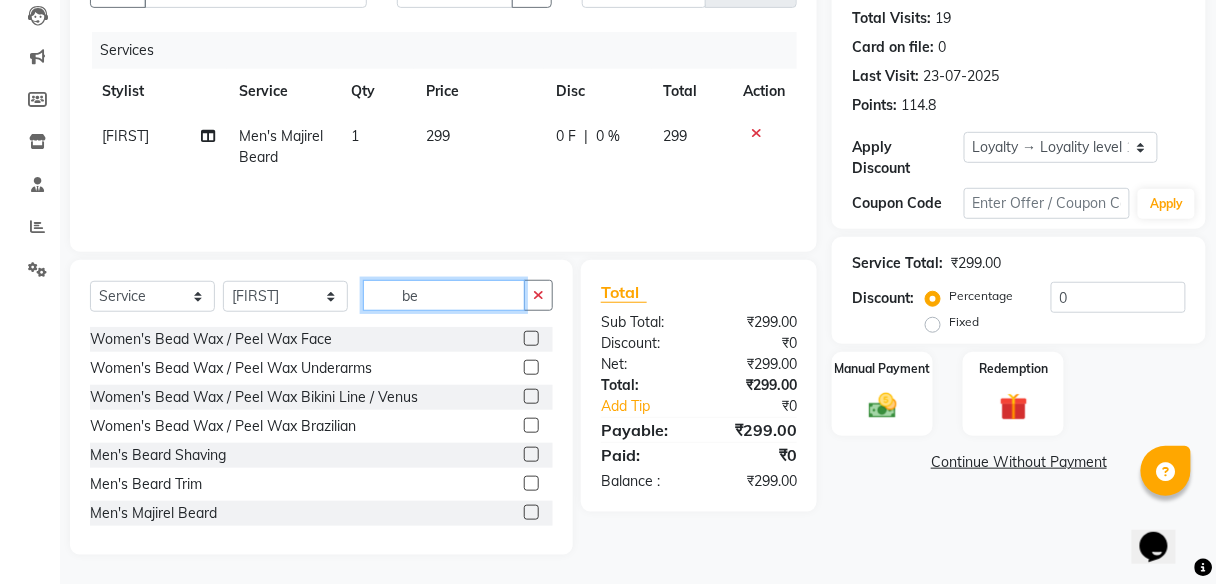 type on "be" 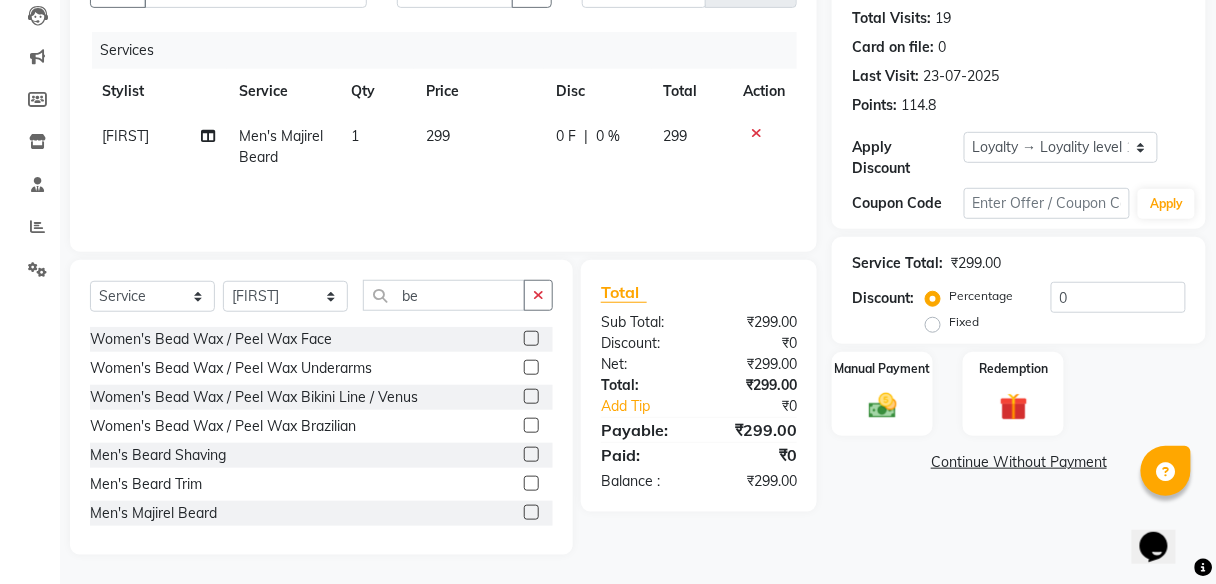 click 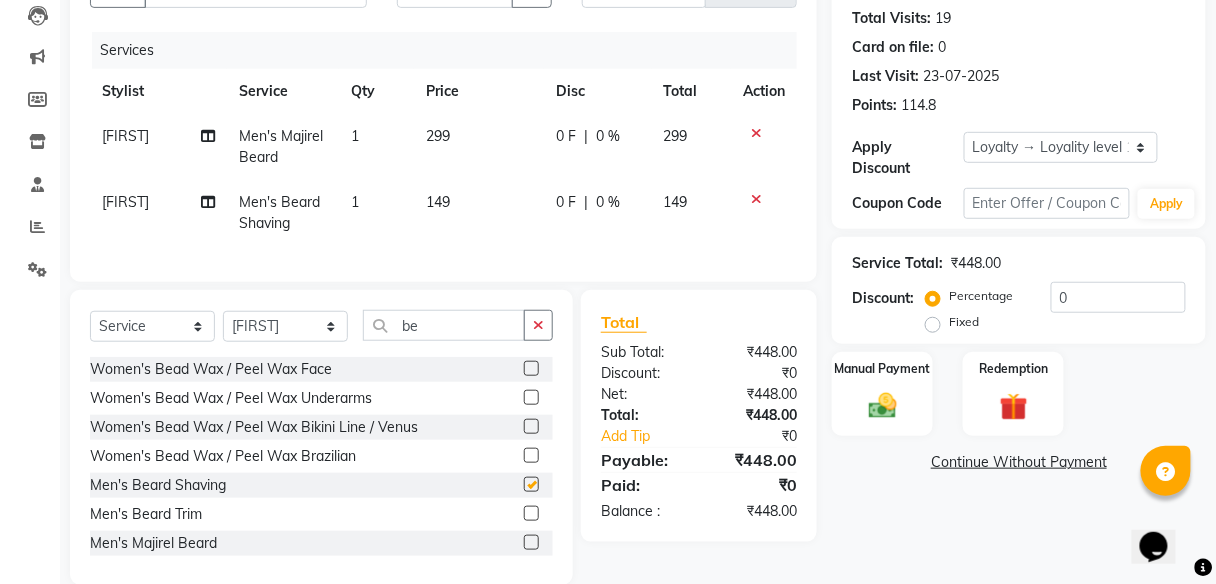 checkbox on "false" 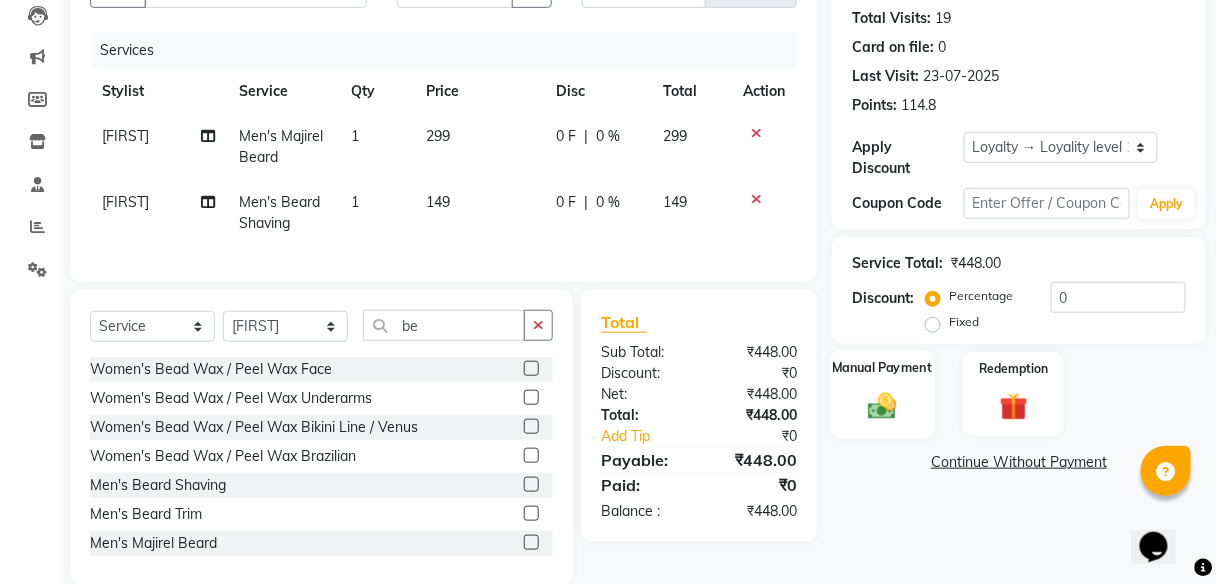 click 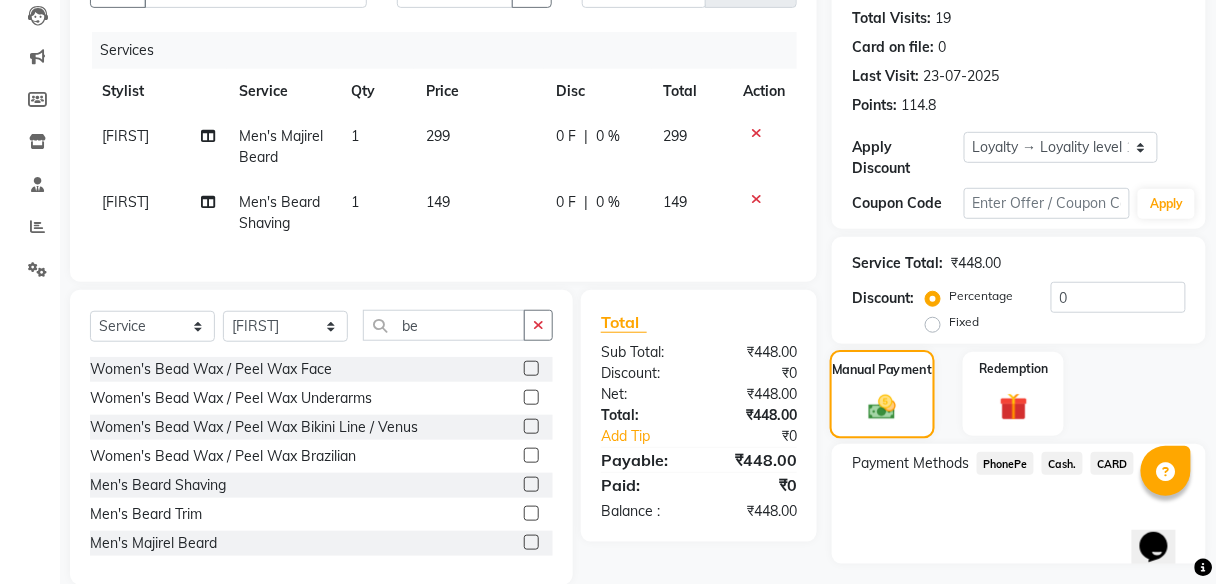 scroll, scrollTop: 267, scrollLeft: 0, axis: vertical 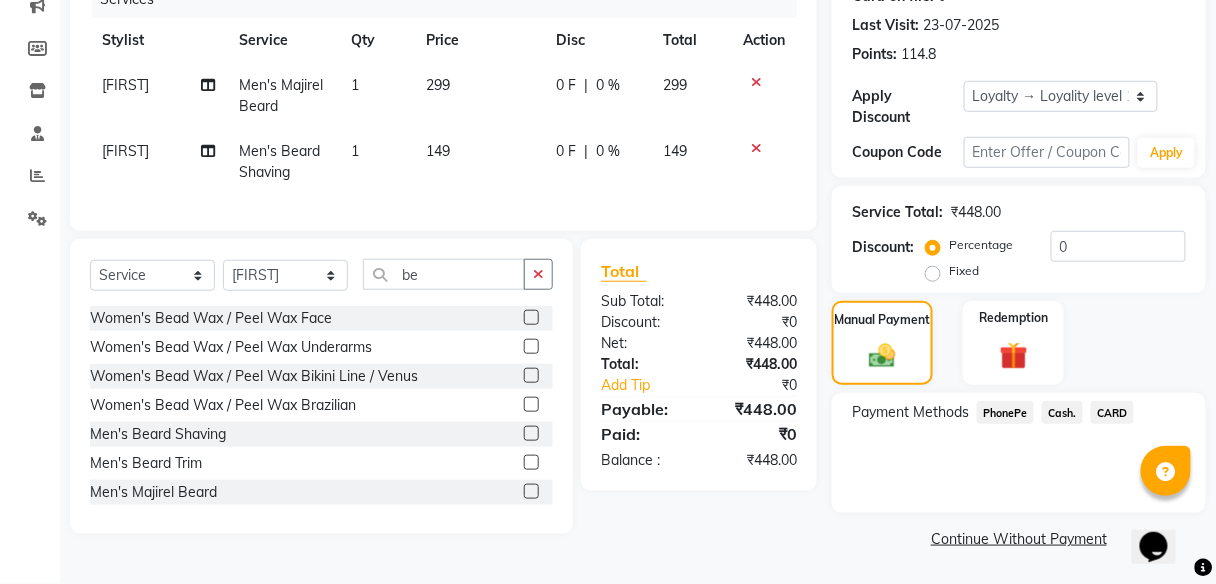 click on "PhonePe" 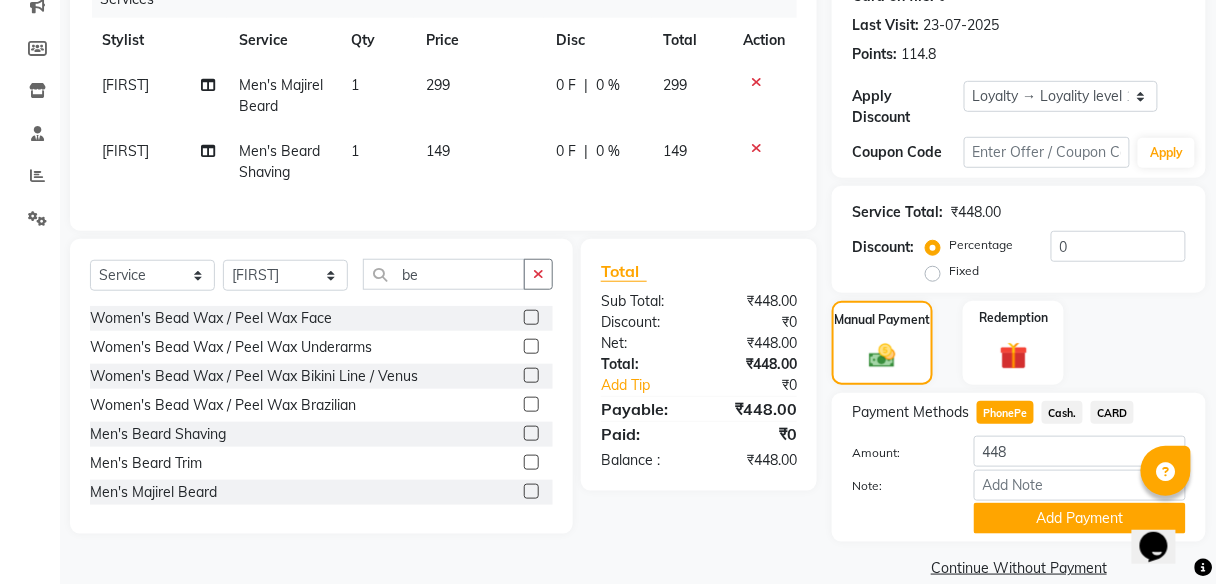 scroll, scrollTop: 295, scrollLeft: 0, axis: vertical 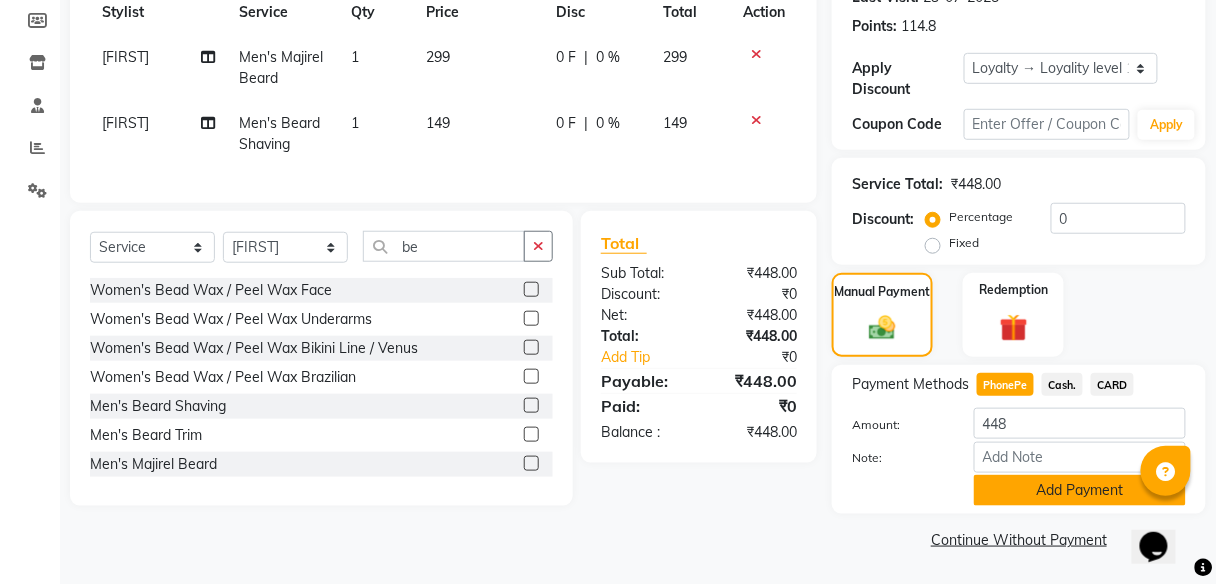 click on "Add Payment" 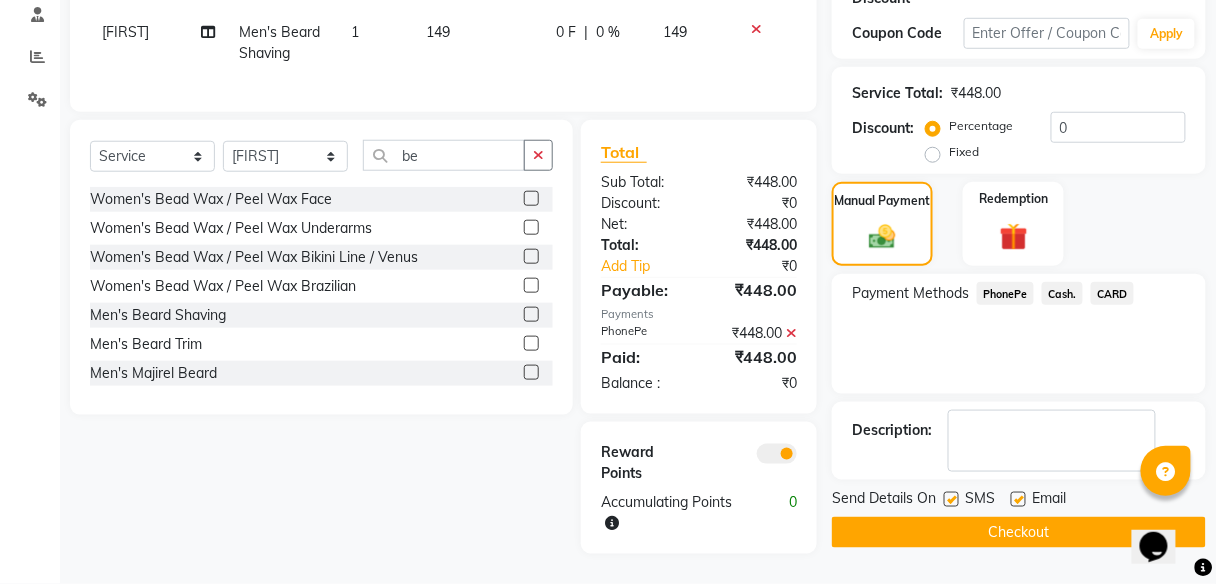 scroll, scrollTop: 396, scrollLeft: 0, axis: vertical 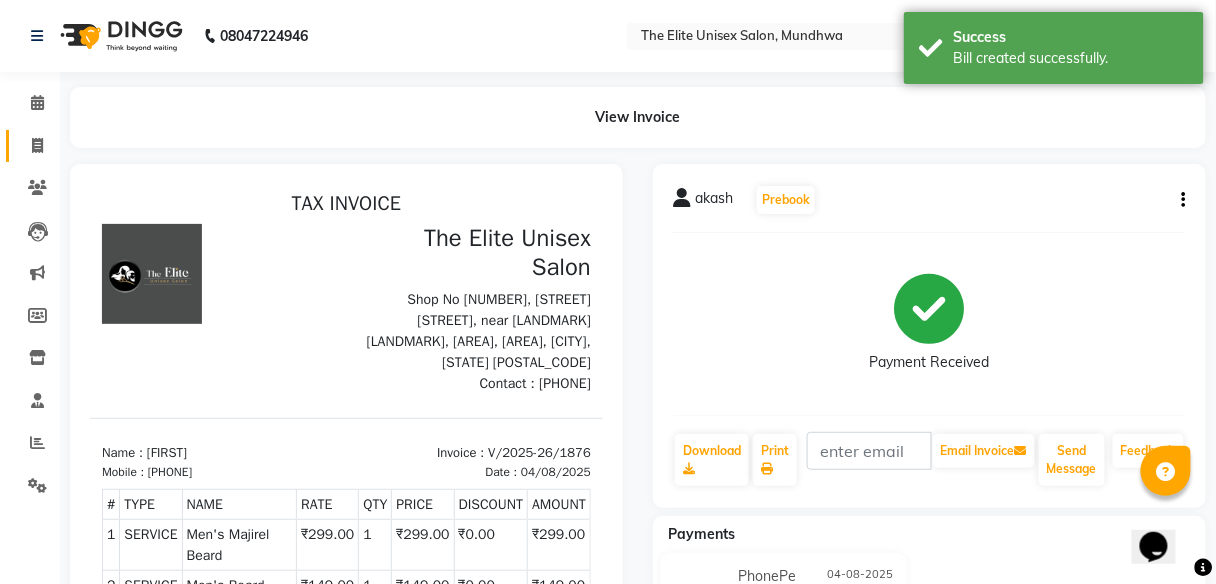 click on "Invoice" 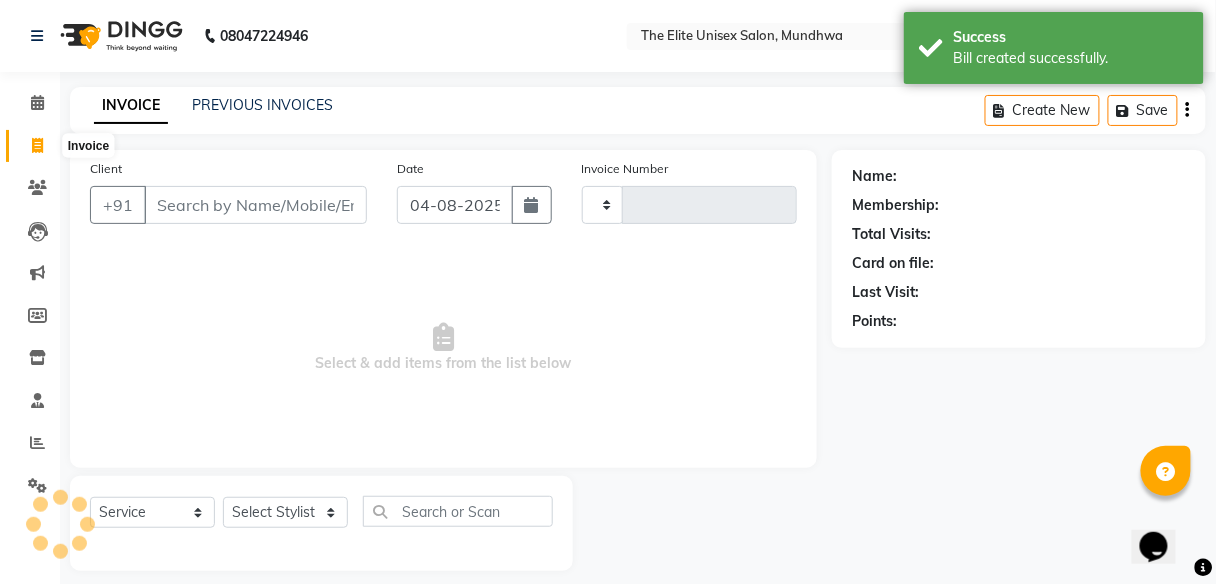 scroll, scrollTop: 16, scrollLeft: 0, axis: vertical 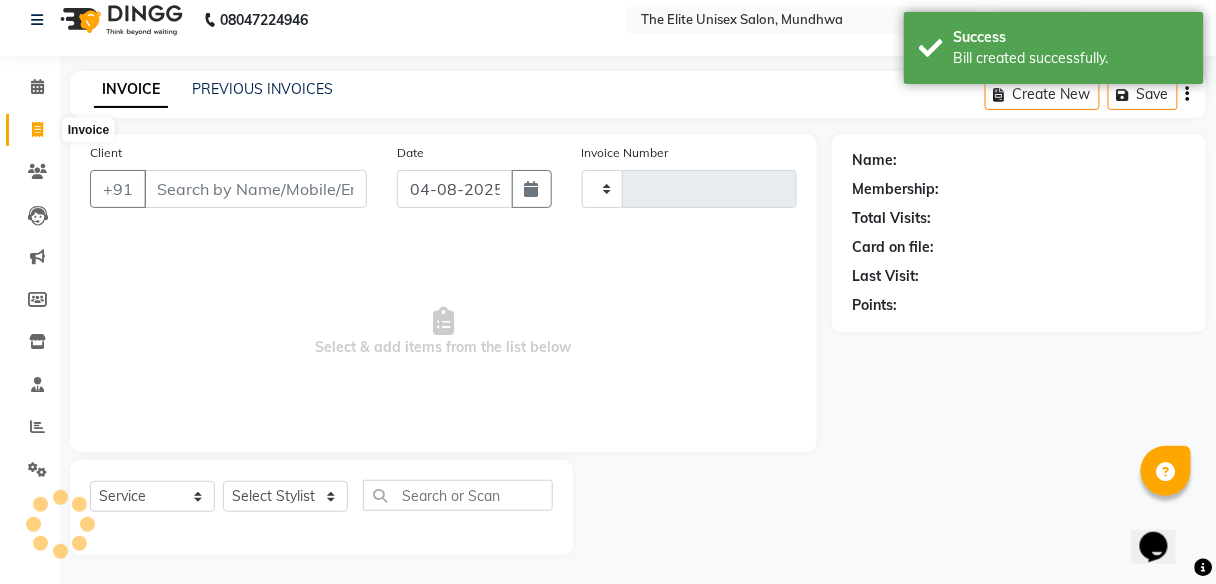type on "1877" 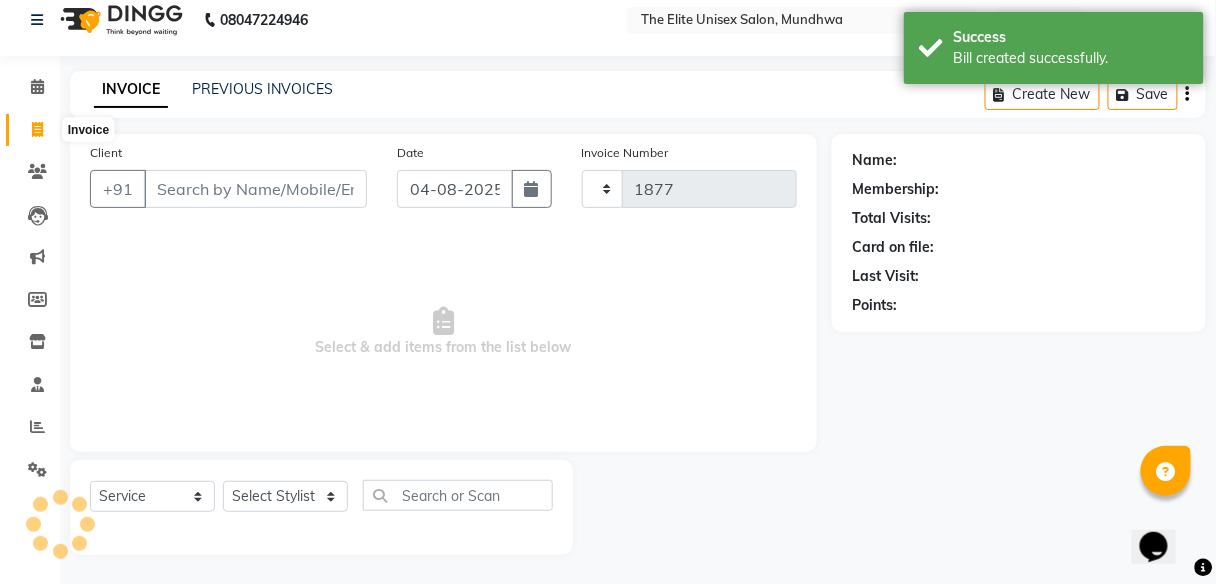 select on "7086" 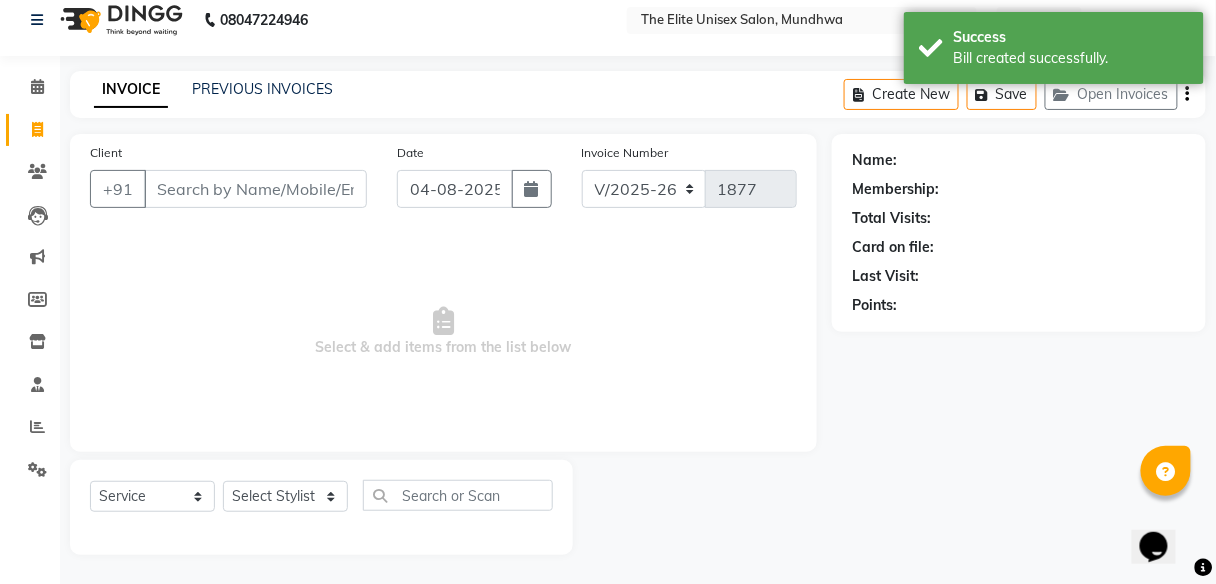 click on "Client" at bounding box center (255, 189) 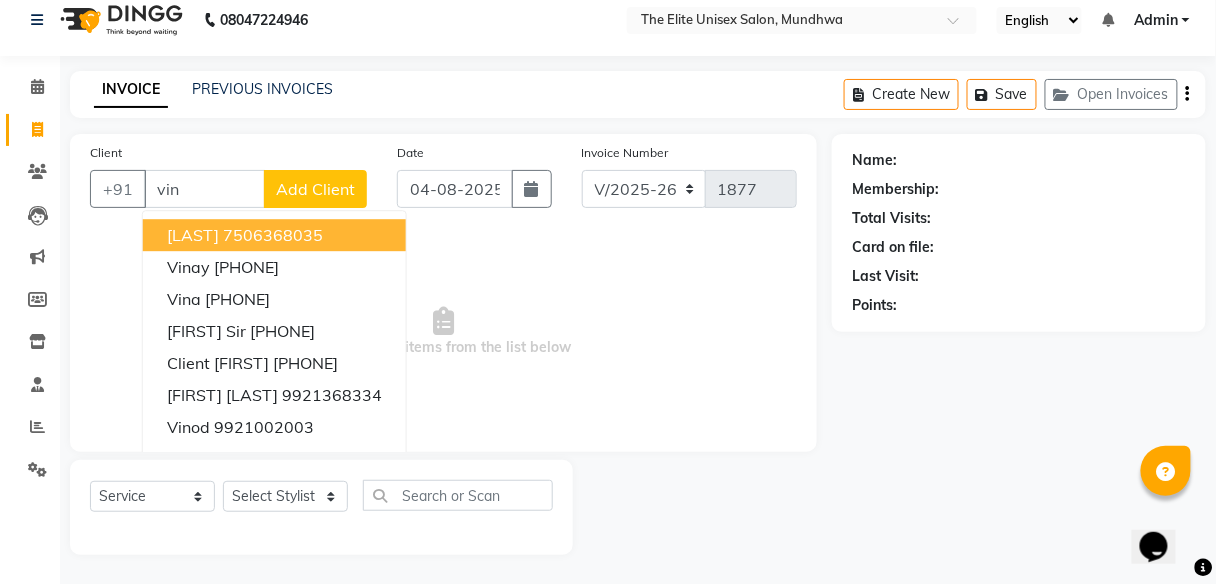 click on "[NAME]" at bounding box center (193, 235) 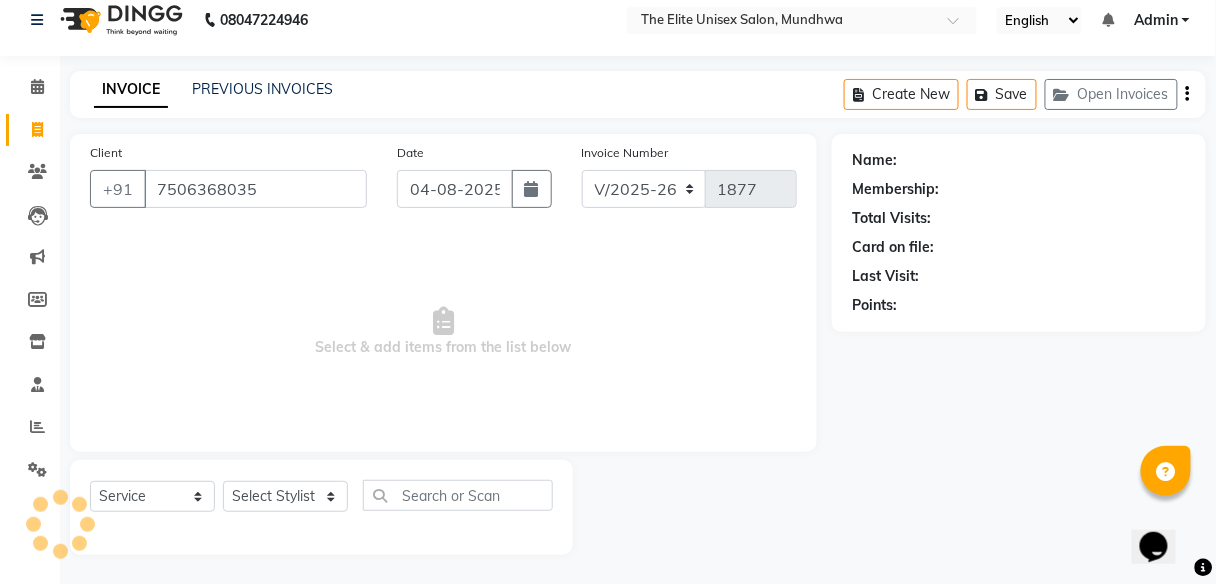 type on "7506368035" 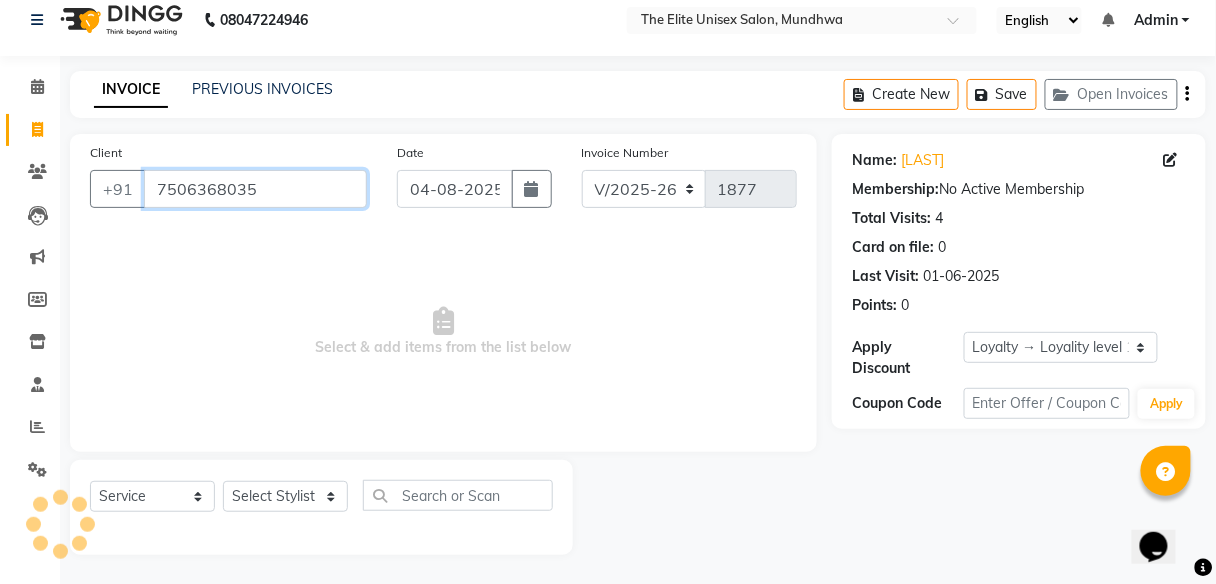 click on "7506368035" at bounding box center (255, 189) 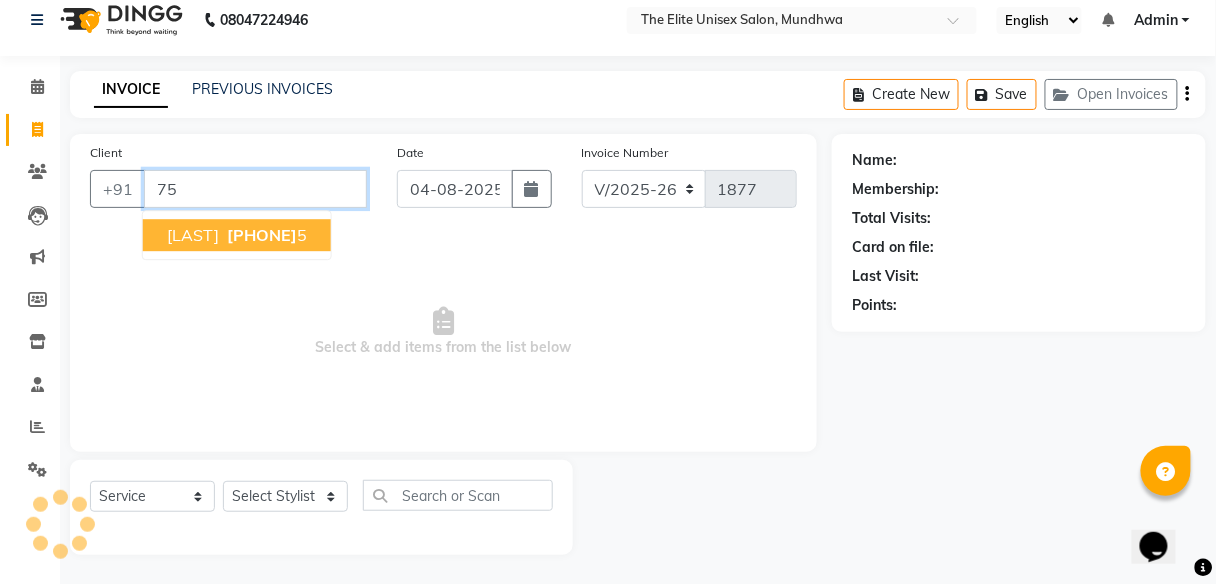 type on "7" 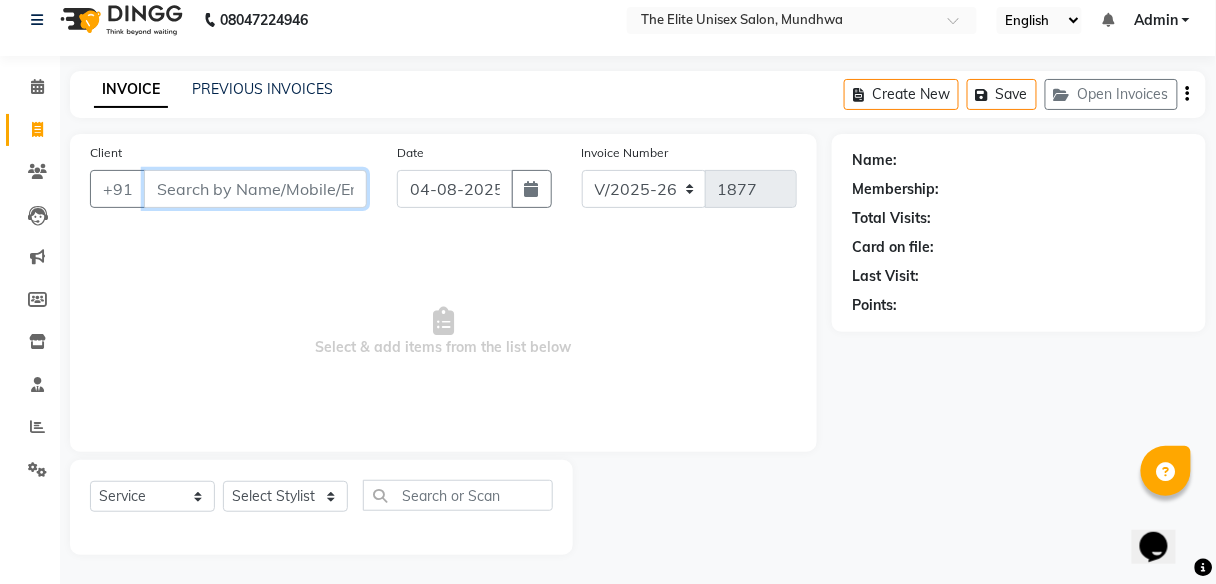 type 